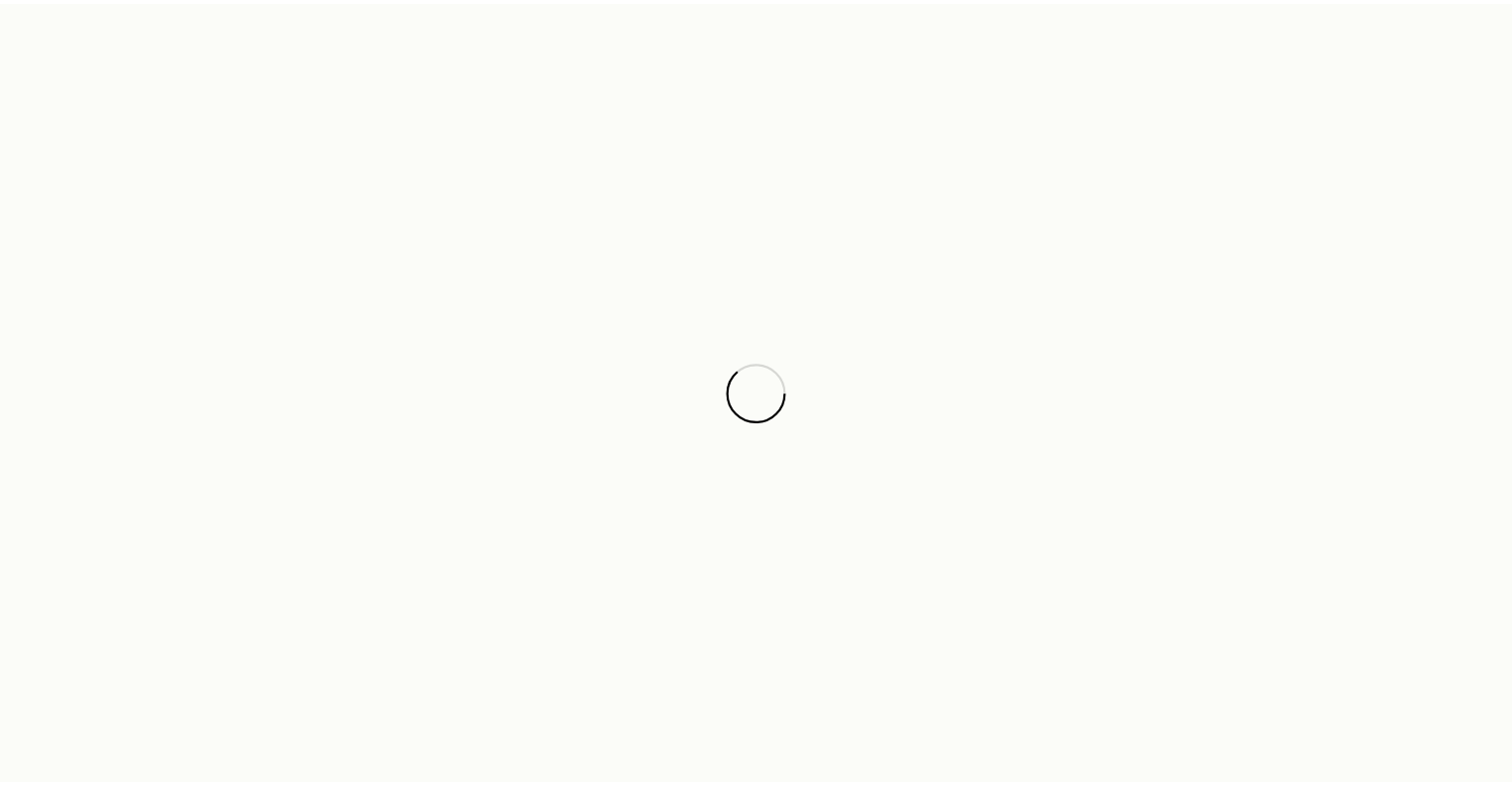 scroll, scrollTop: 0, scrollLeft: 0, axis: both 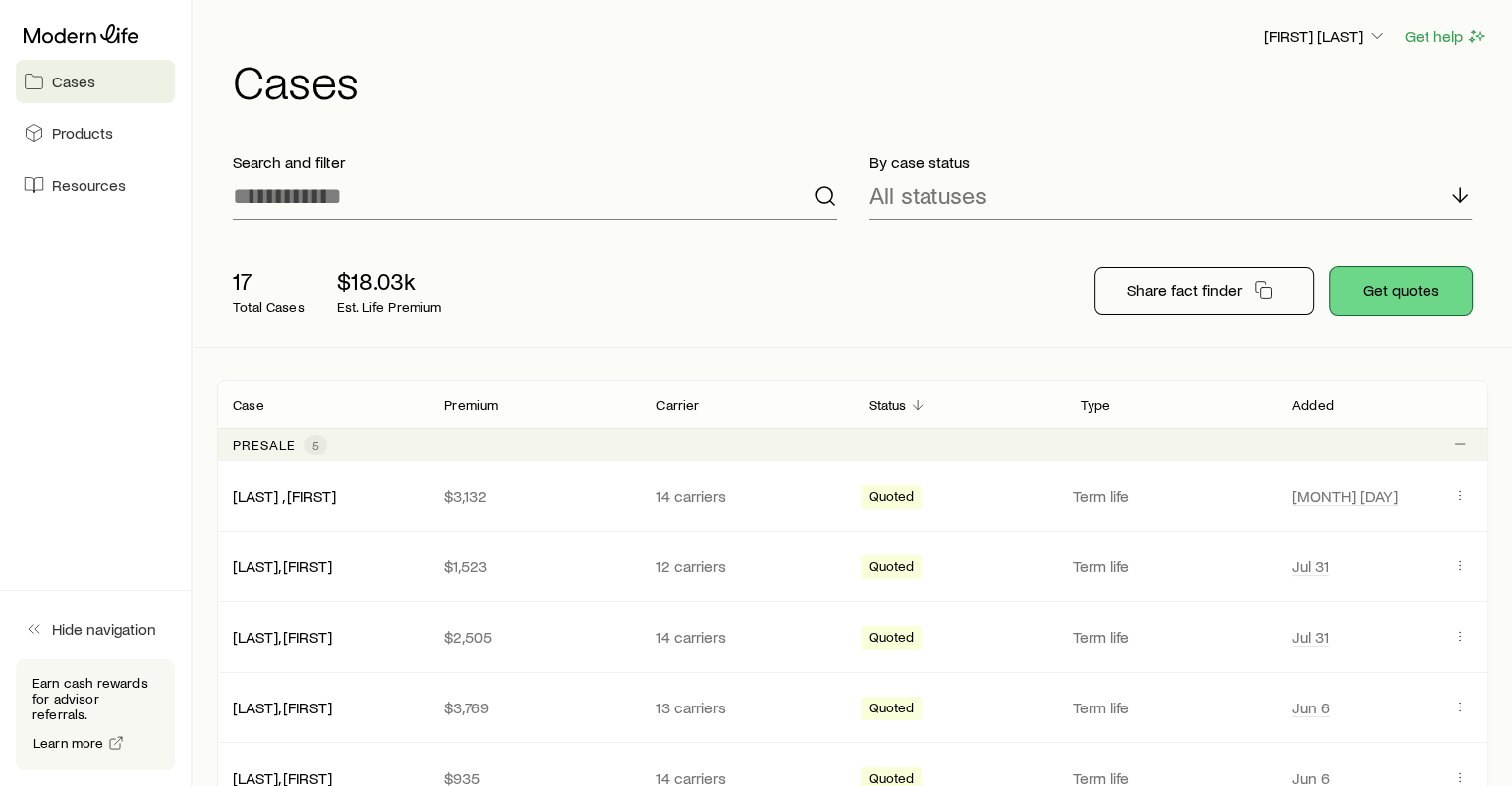 click on "Get quotes" at bounding box center [1401, 291] 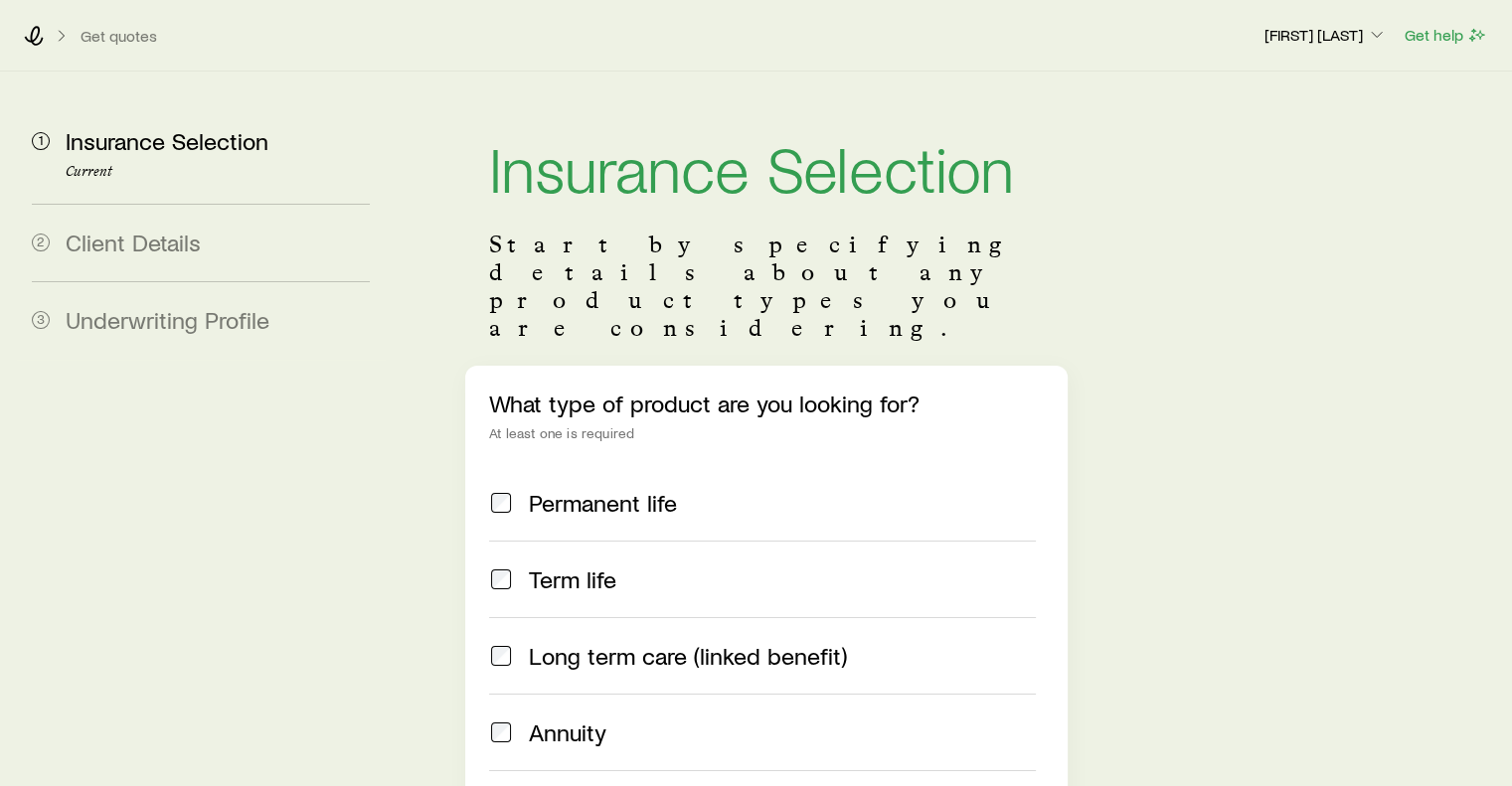 click at bounding box center [501, 579] 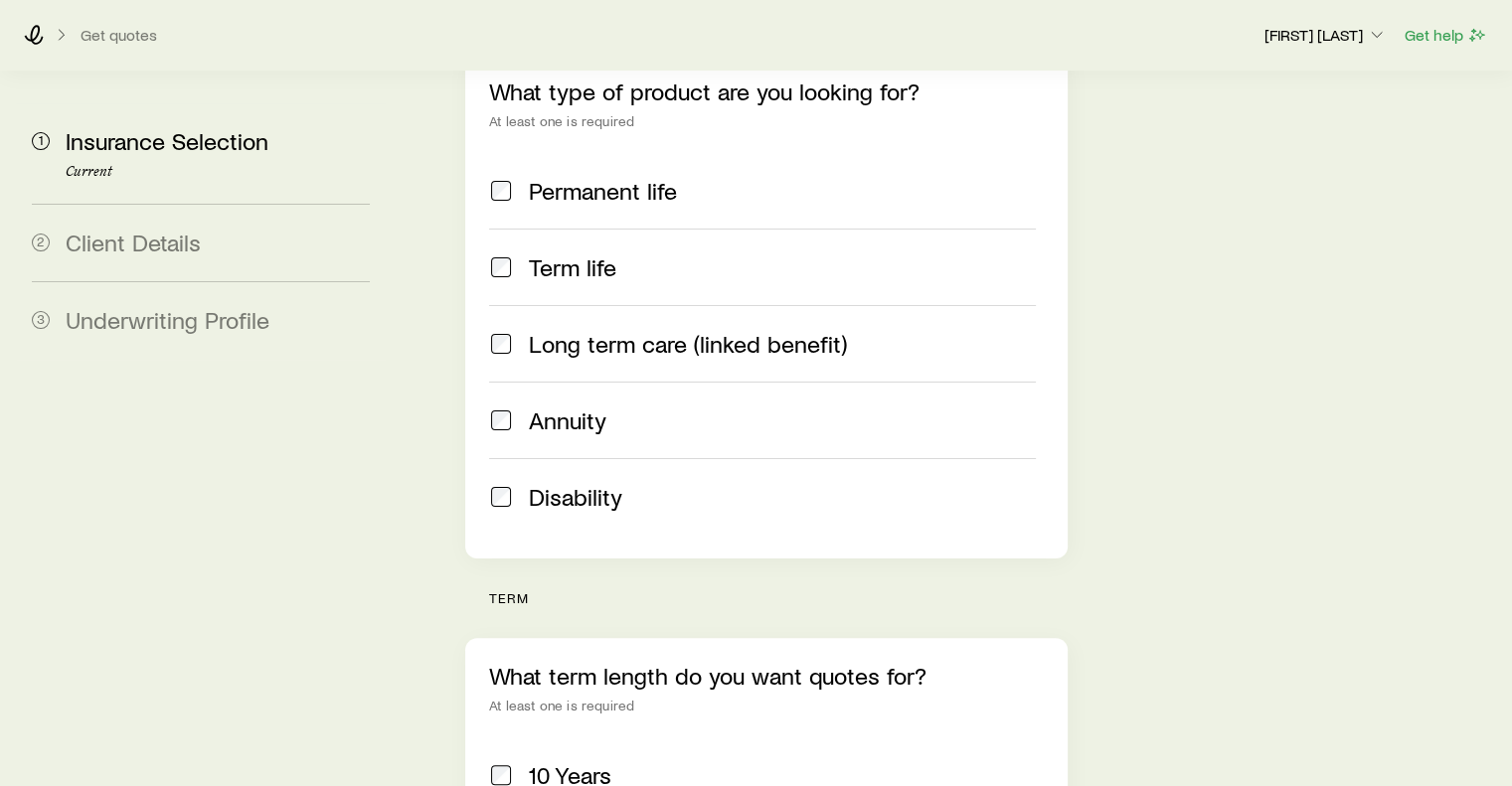 scroll, scrollTop: 648, scrollLeft: 0, axis: vertical 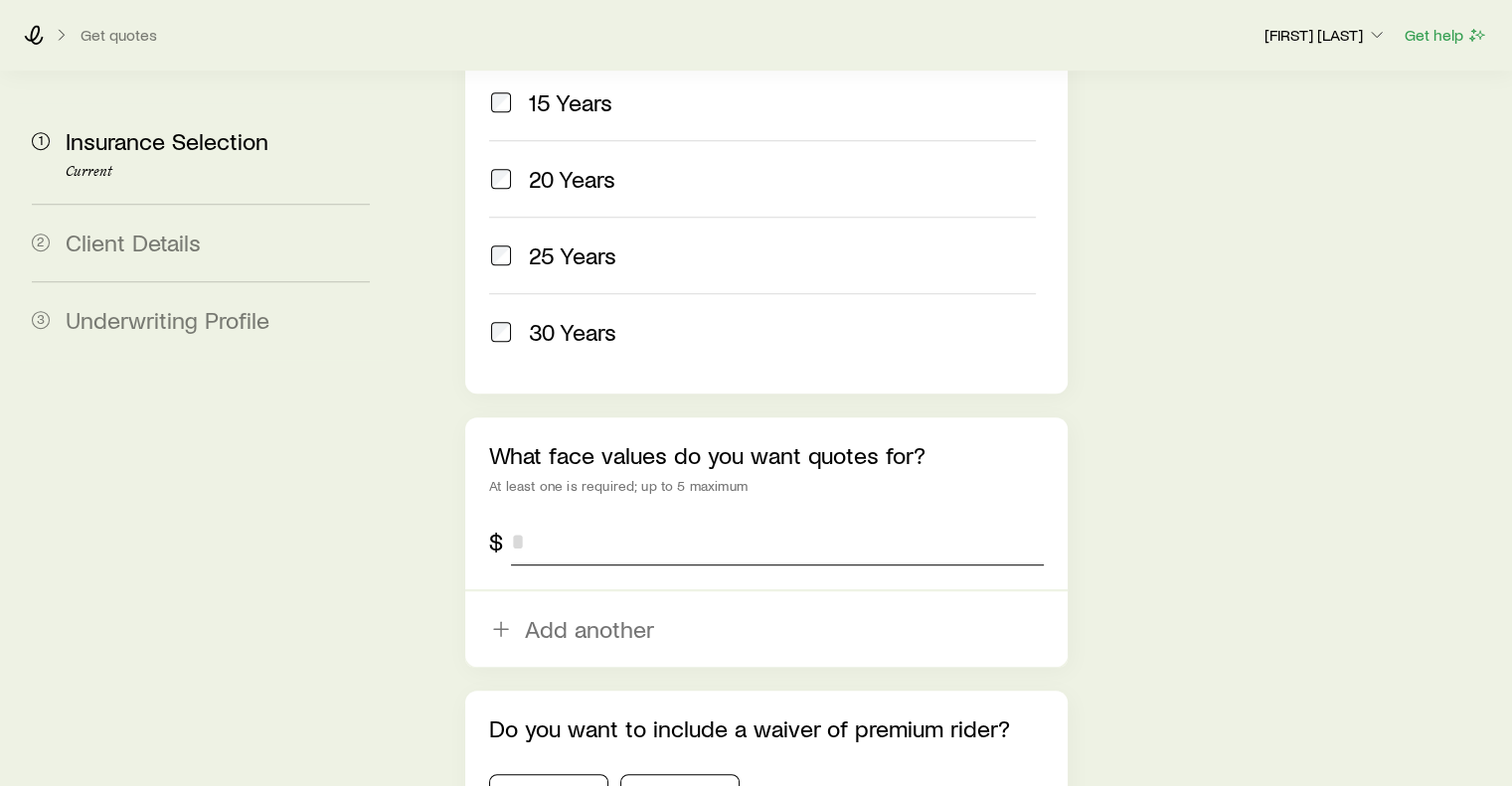click at bounding box center (776, 542) 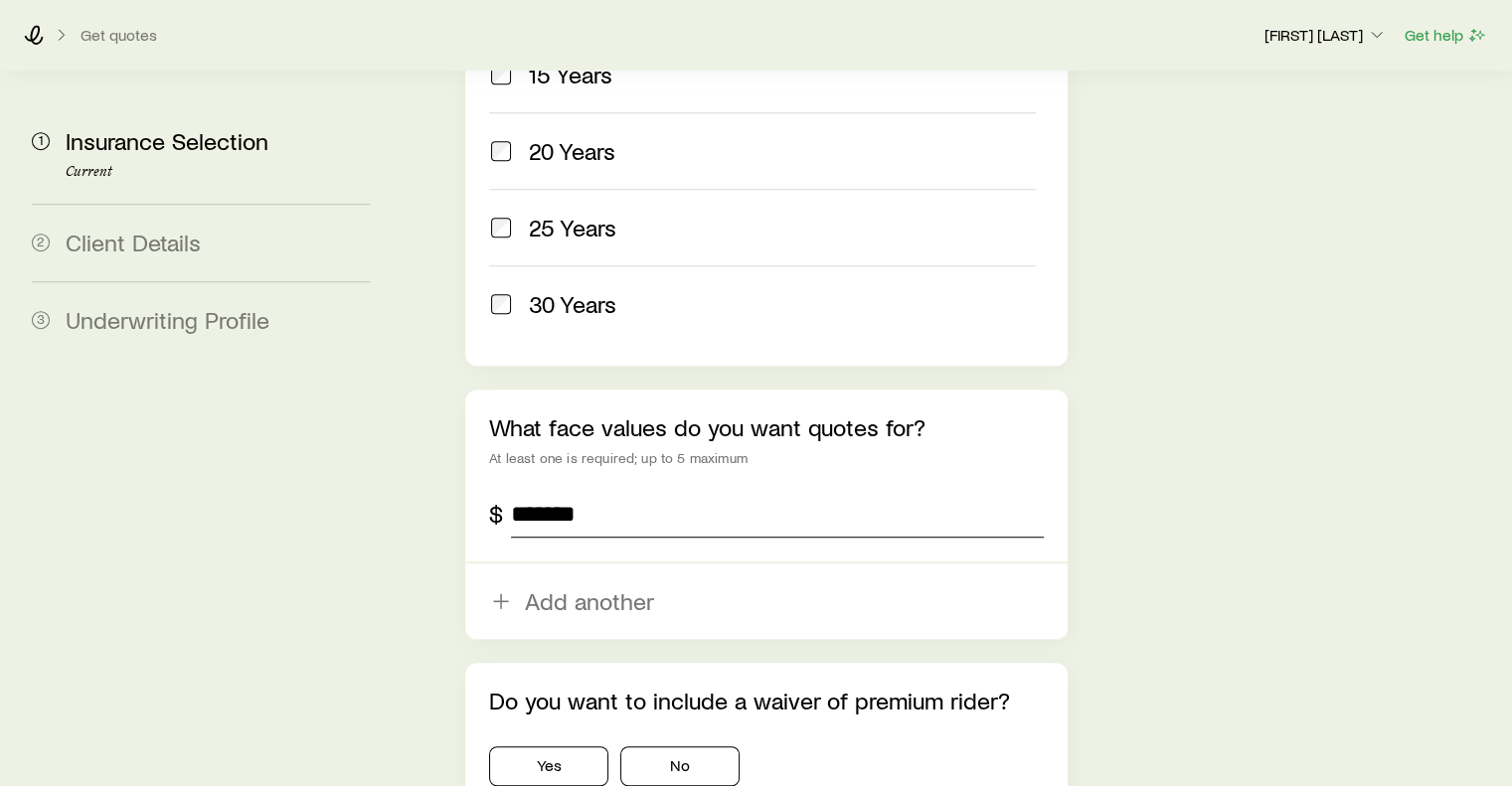 scroll, scrollTop: 1238, scrollLeft: 0, axis: vertical 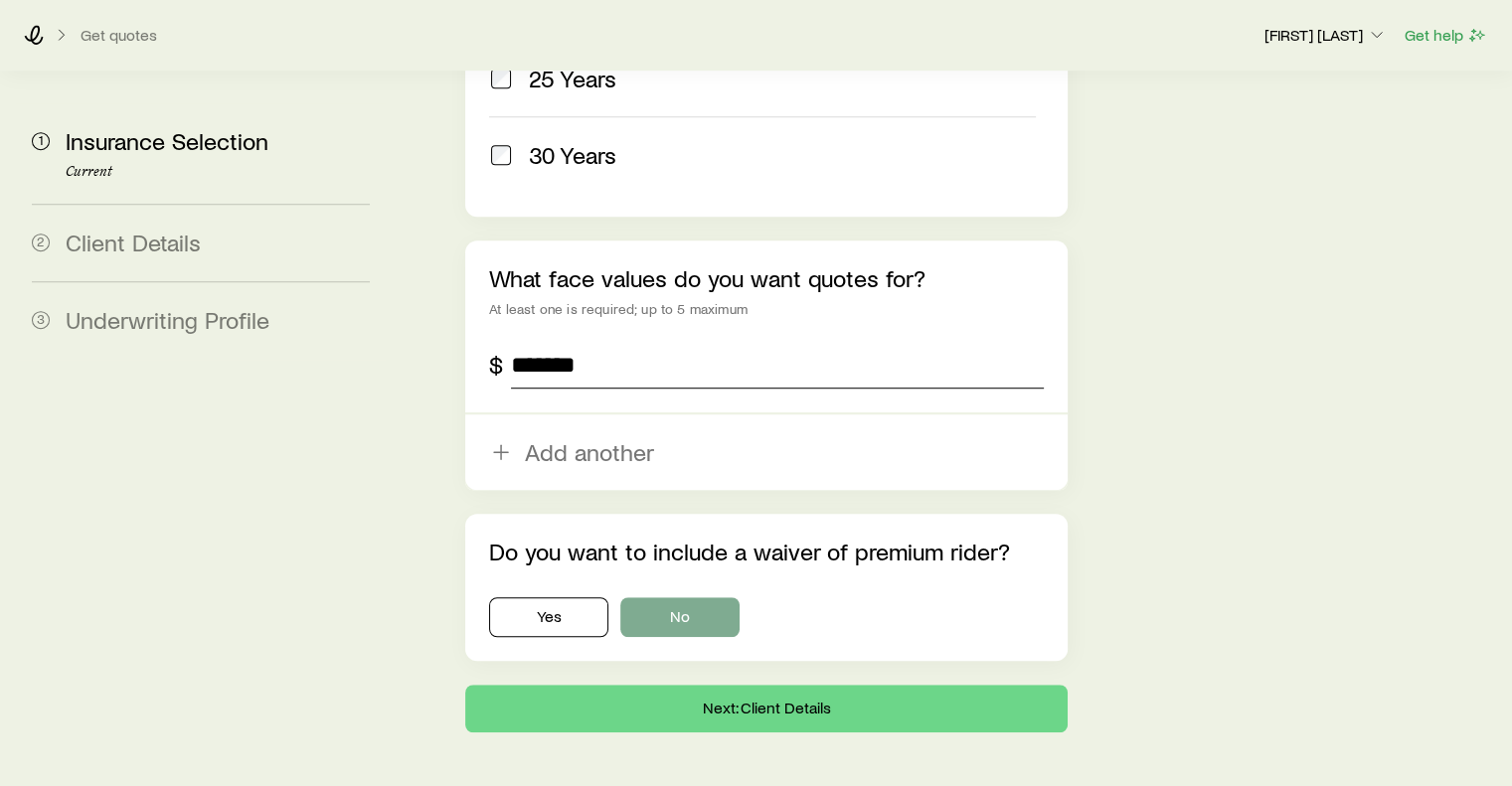 type on "*******" 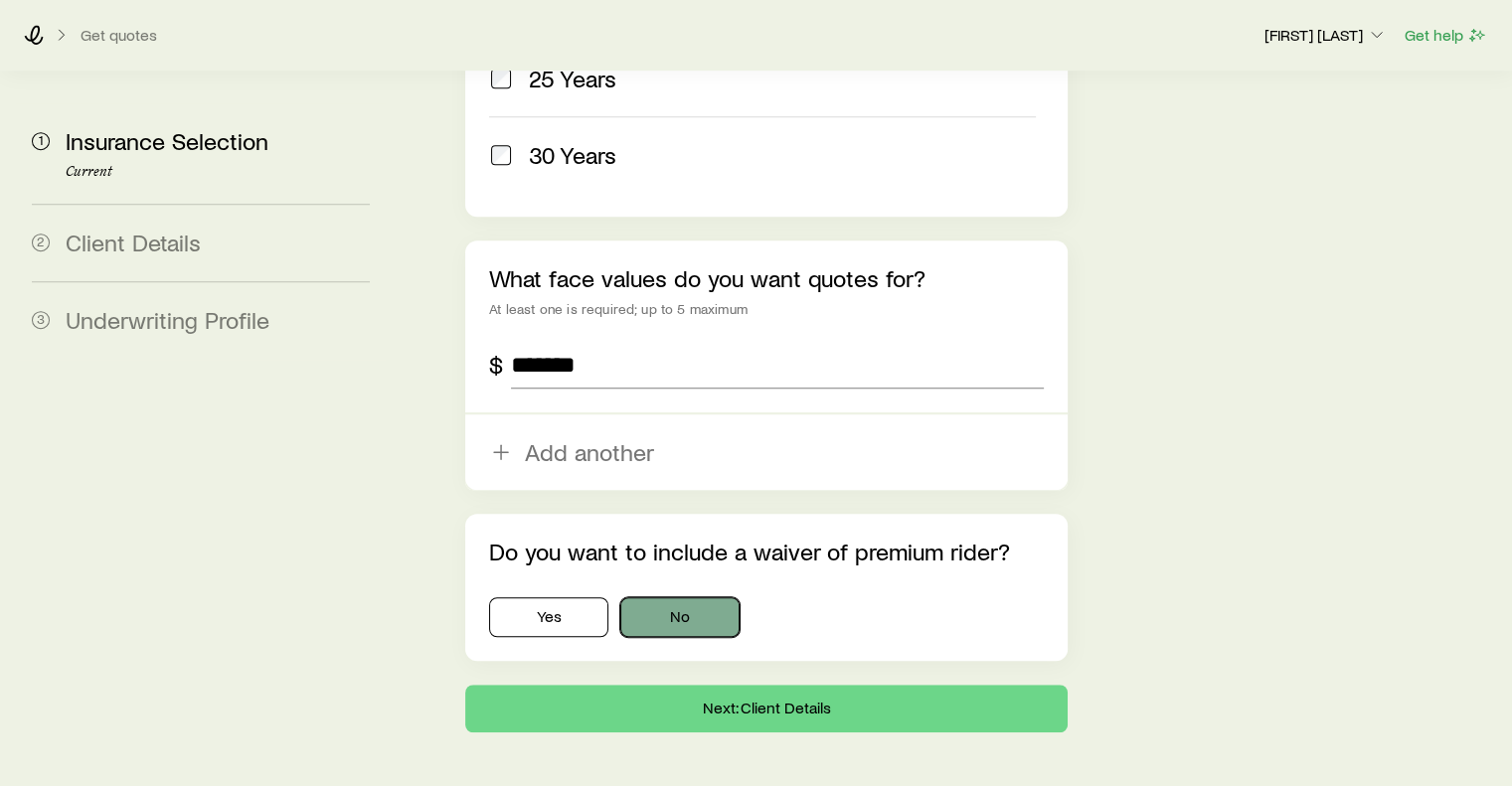 click on "No" at bounding box center [680, 617] 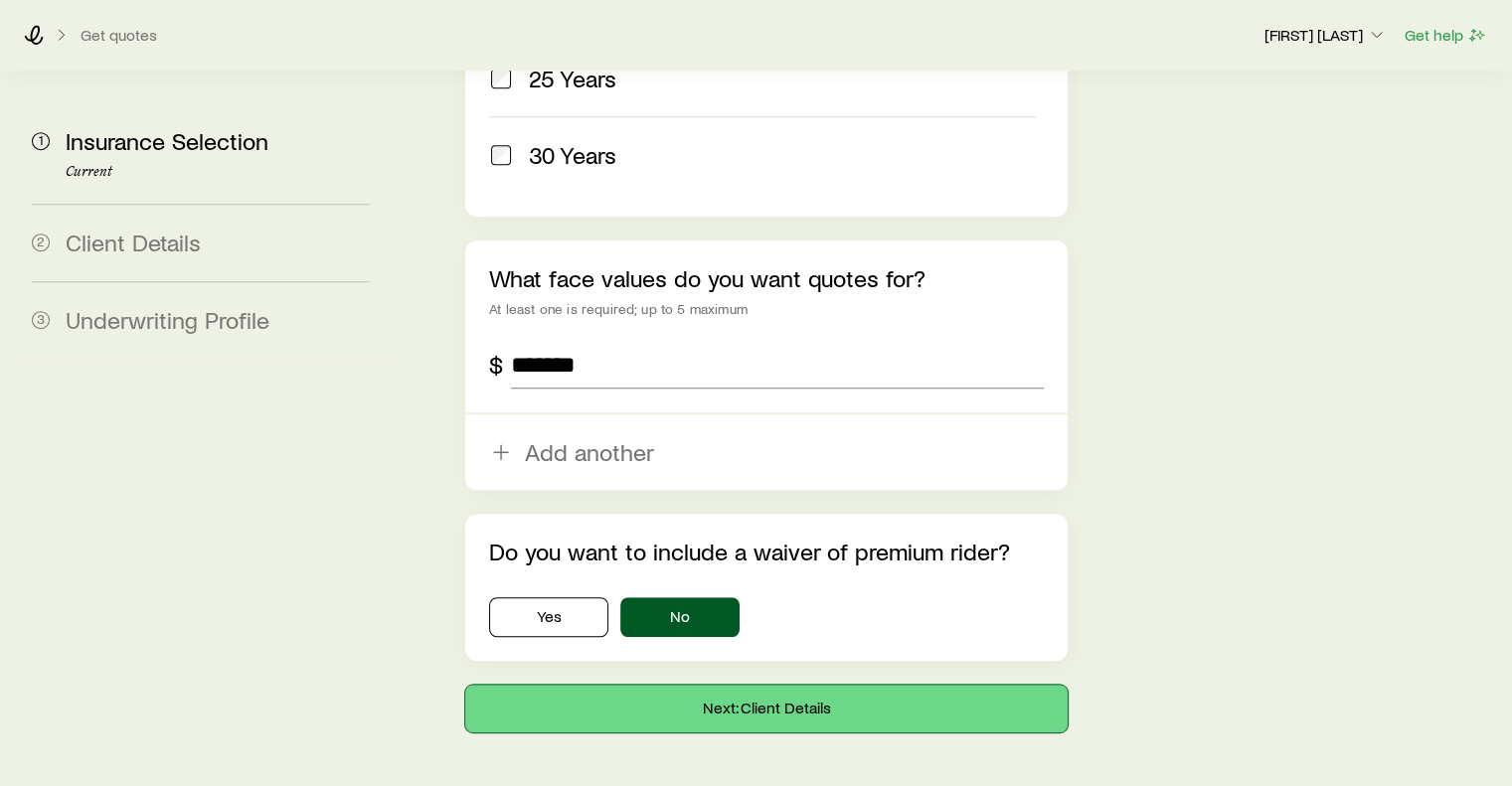 click on "Next: Client Details" at bounding box center (765, 708) 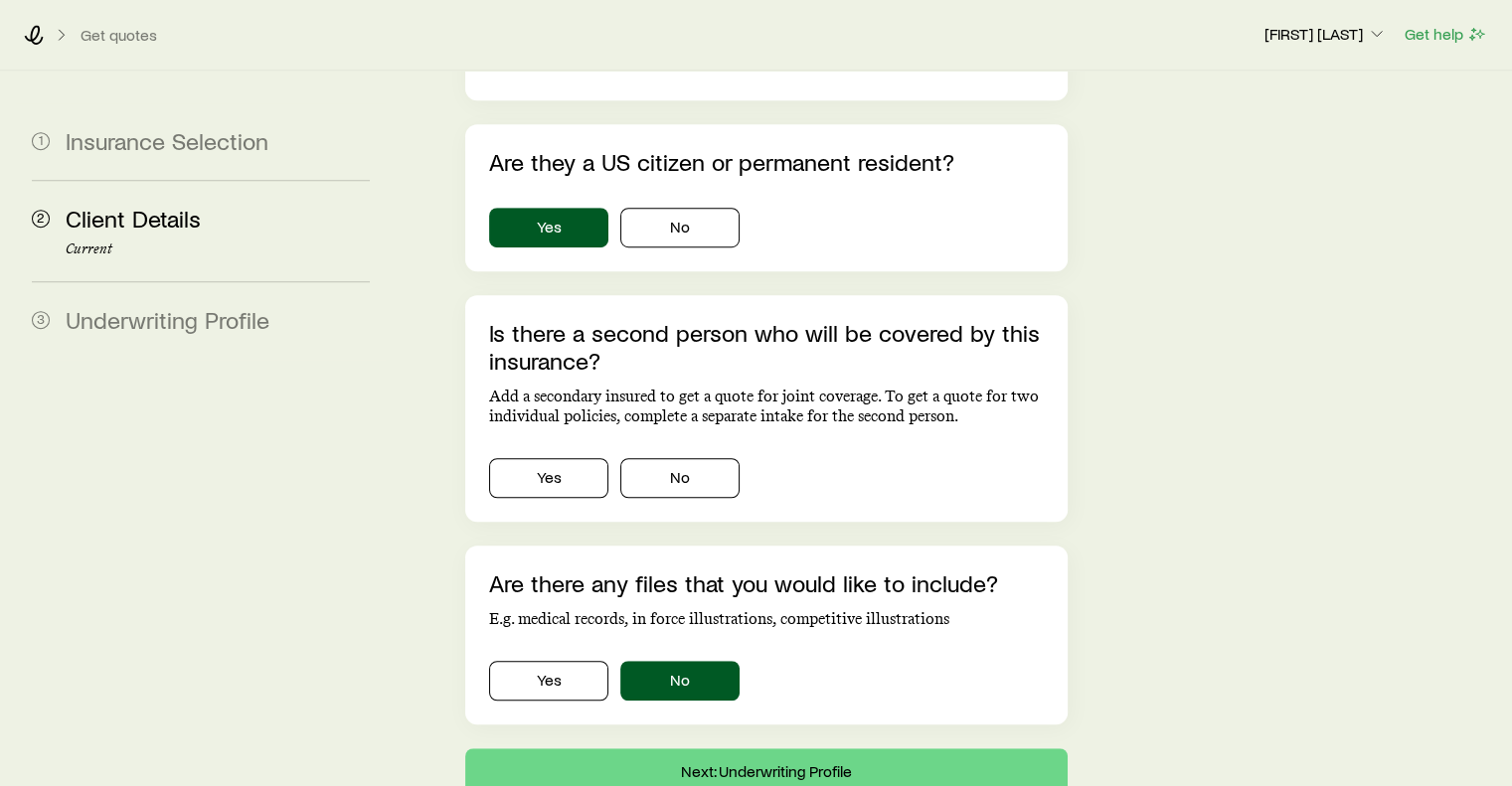 scroll, scrollTop: 0, scrollLeft: 0, axis: both 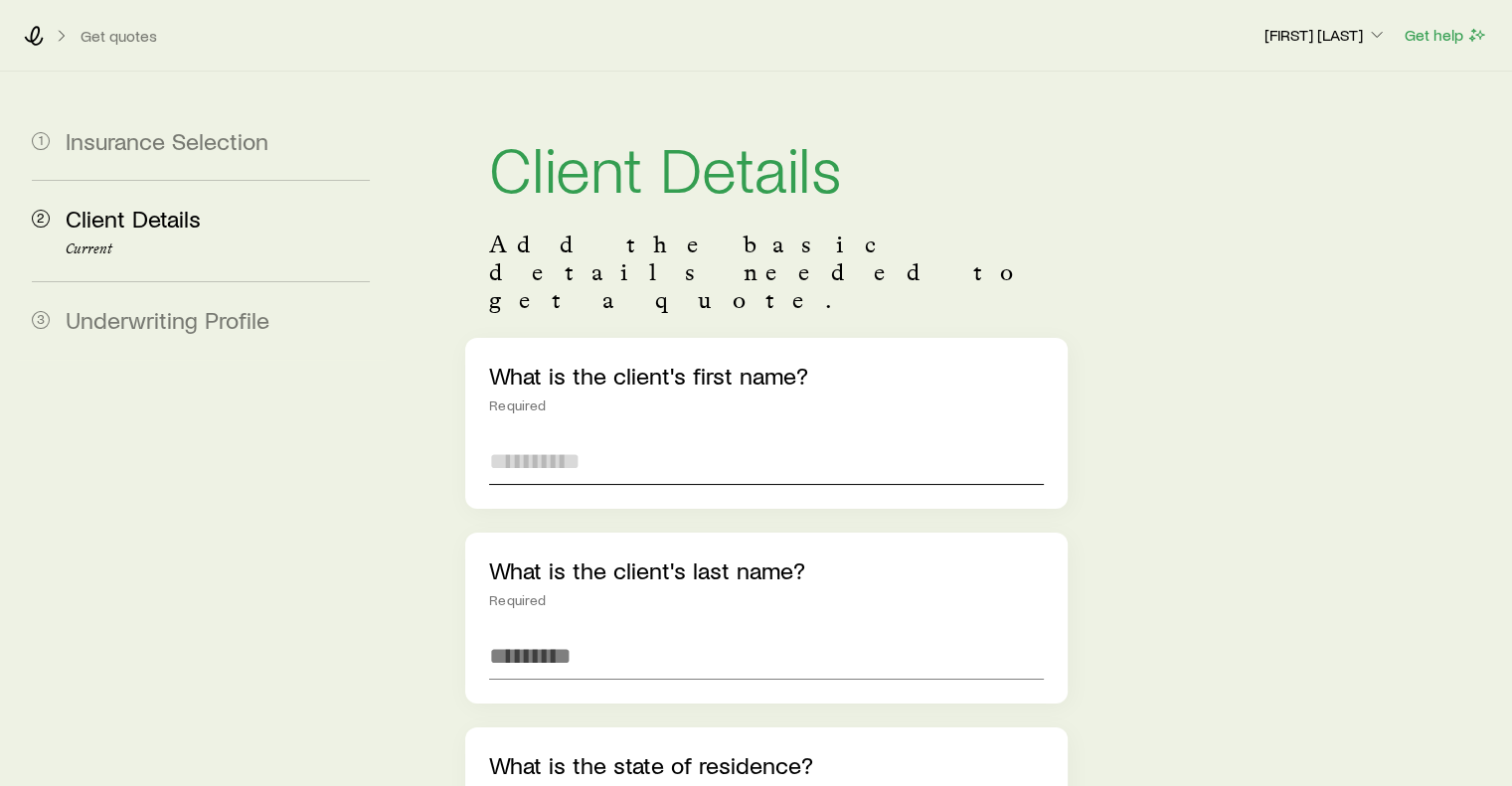 click at bounding box center (765, 461) 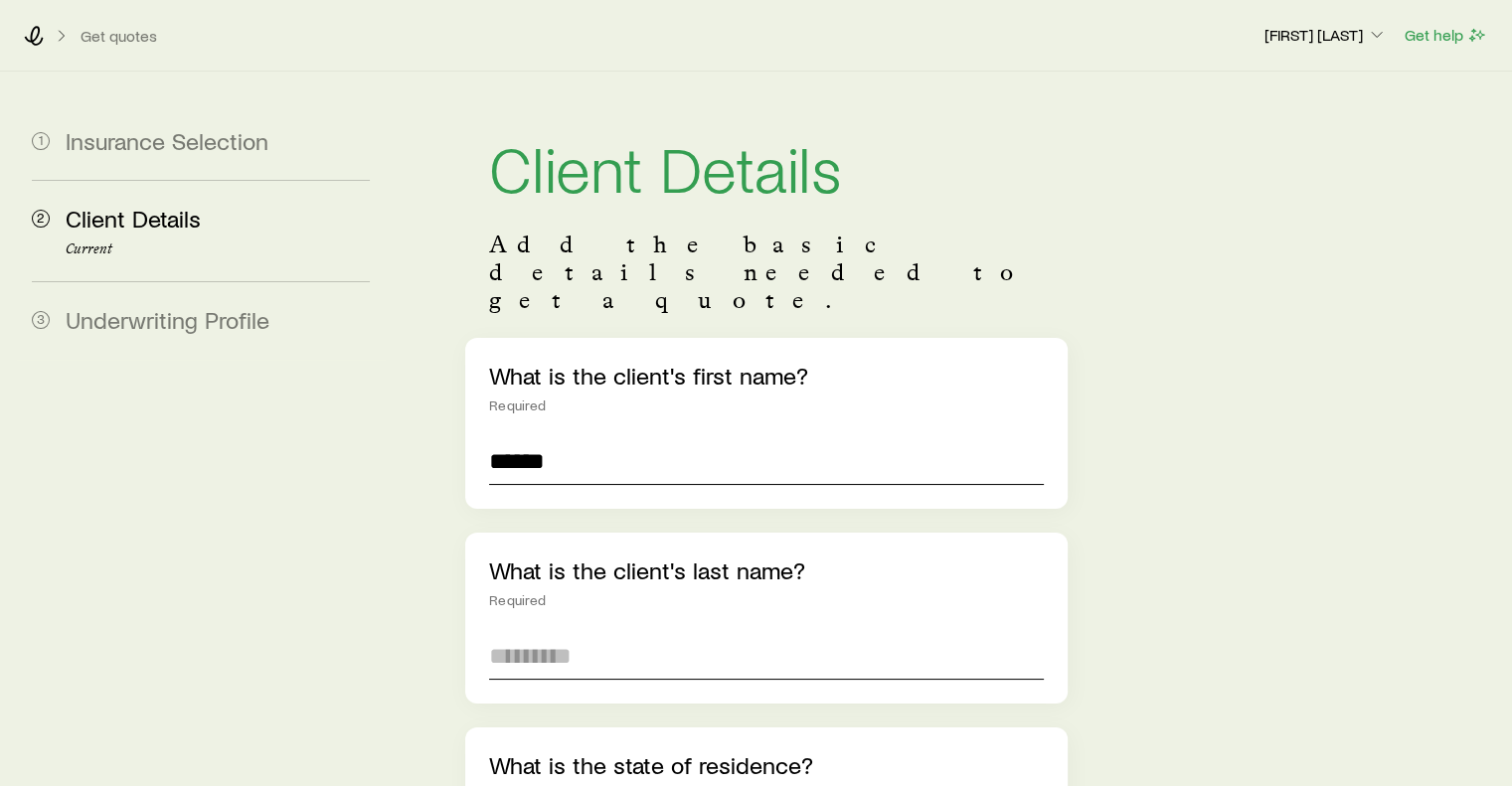 type on "******" 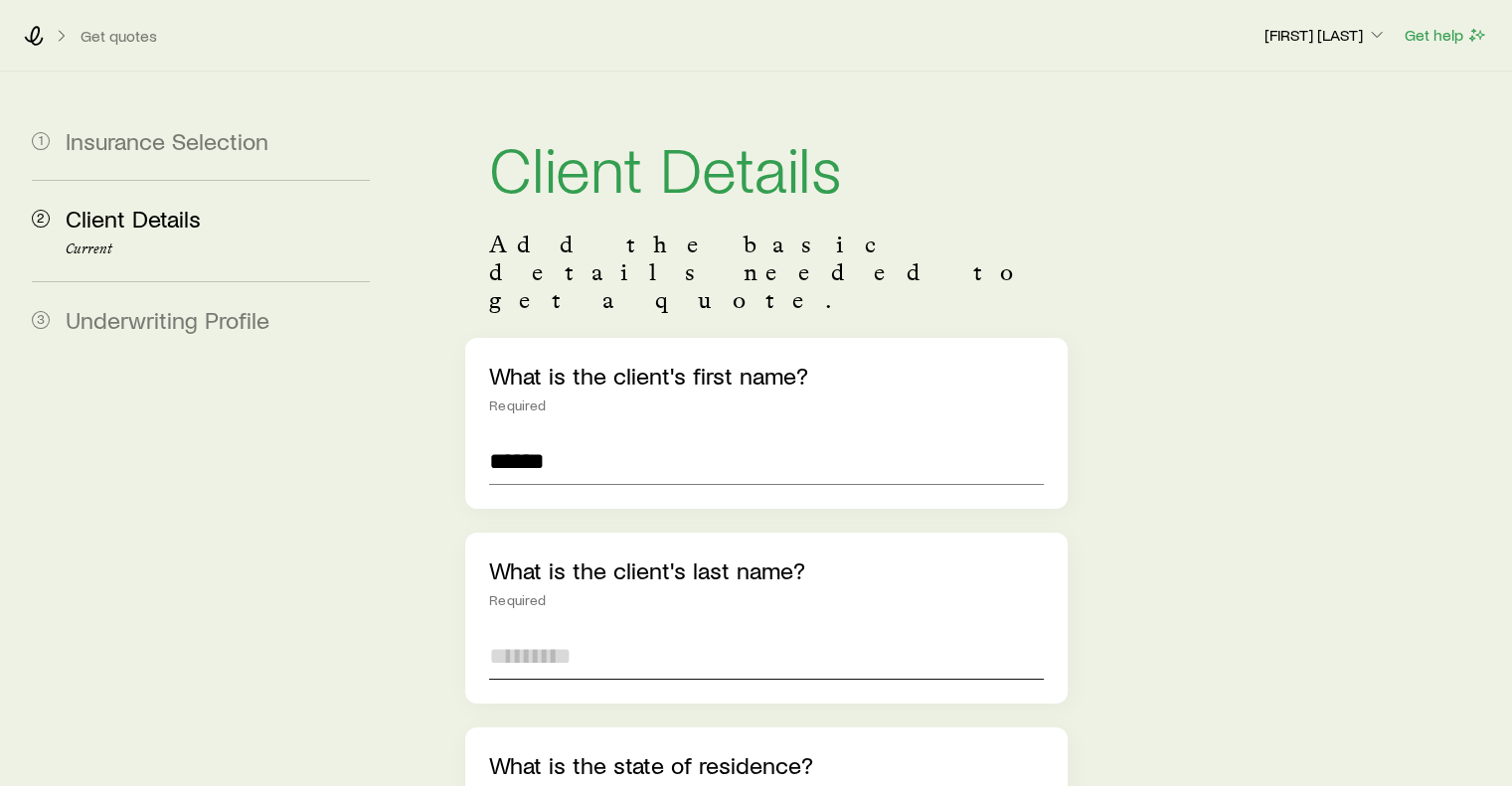 click at bounding box center [765, 656] 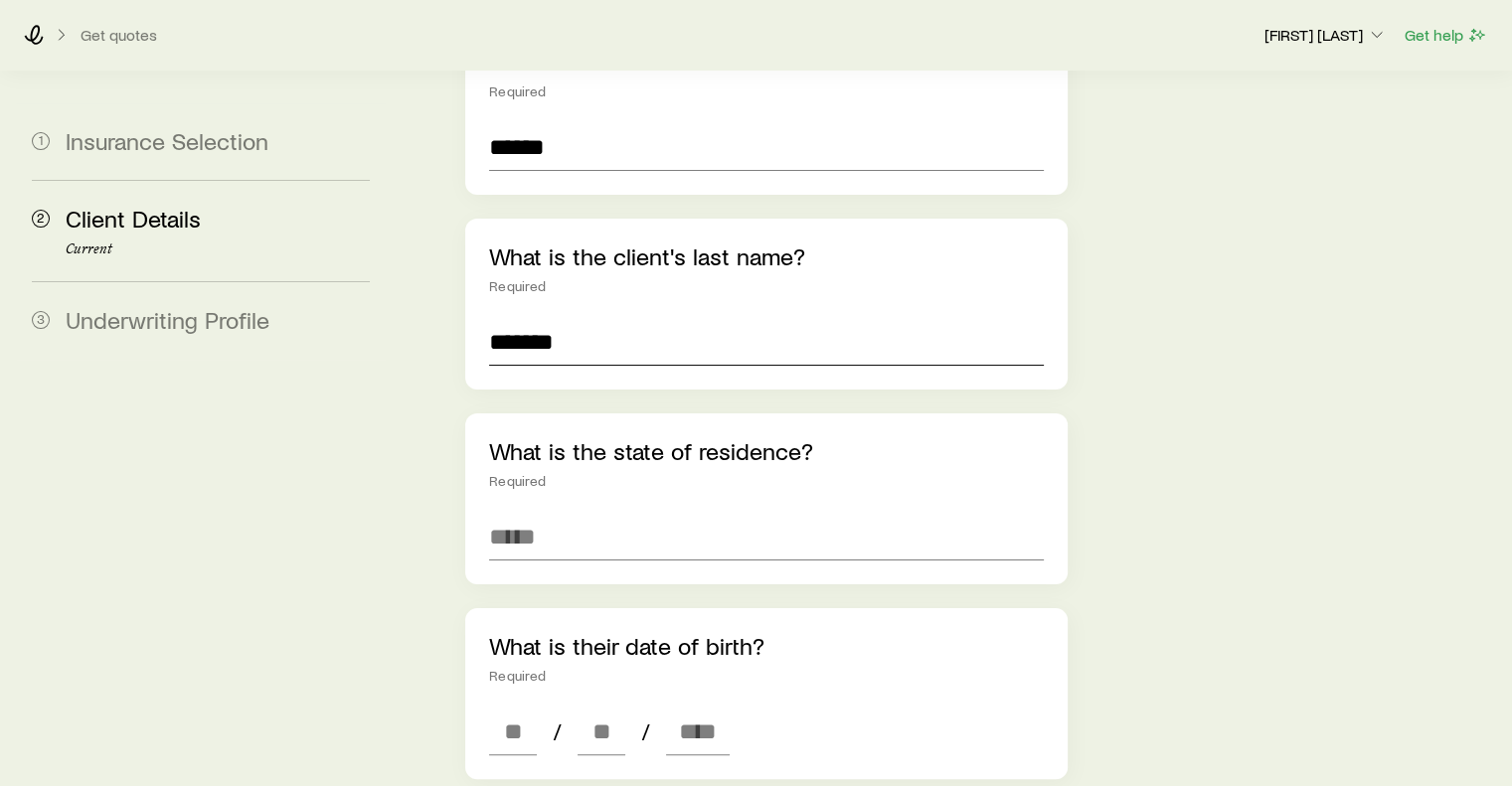 scroll, scrollTop: 318, scrollLeft: 0, axis: vertical 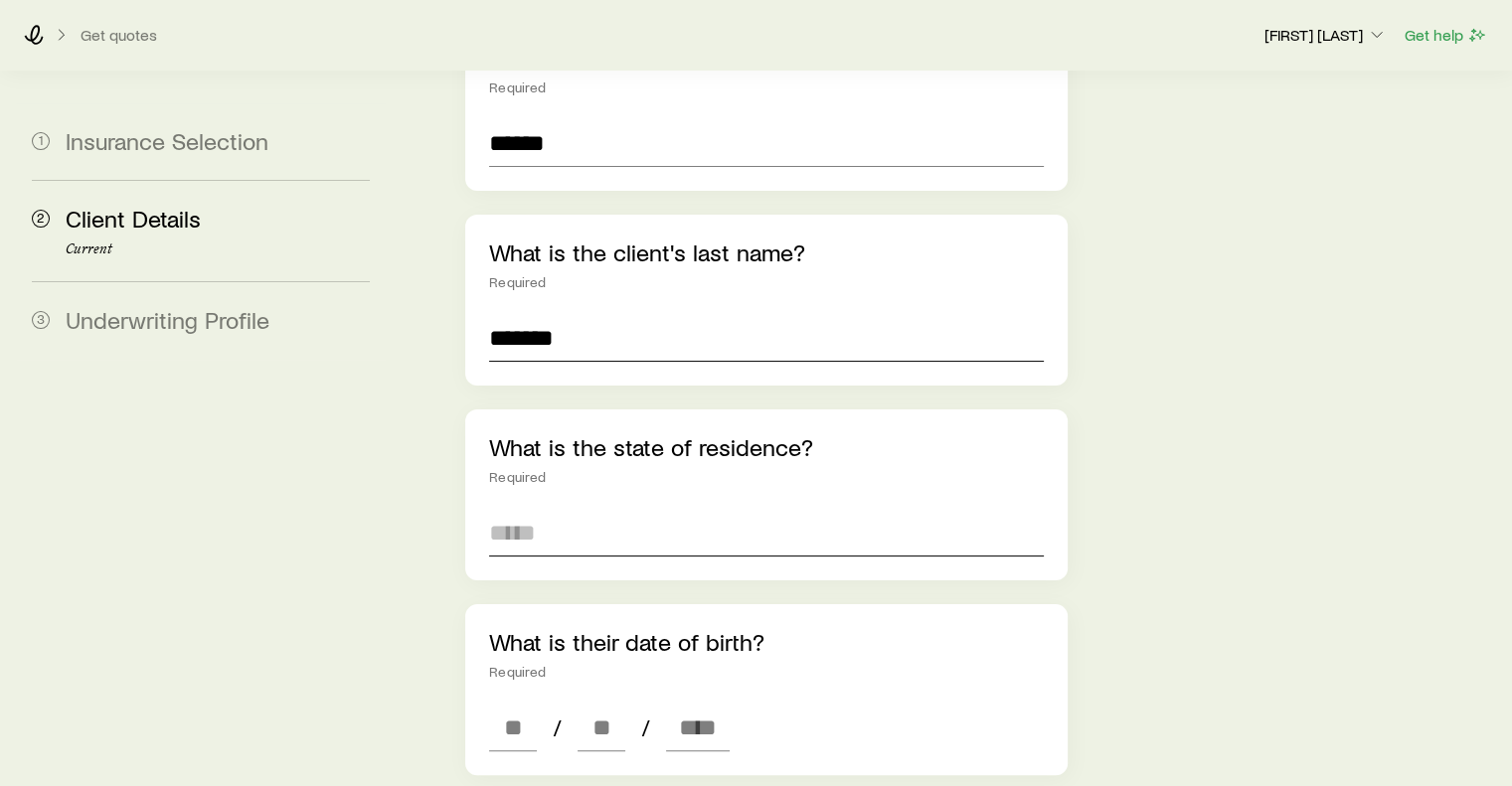 type on "*******" 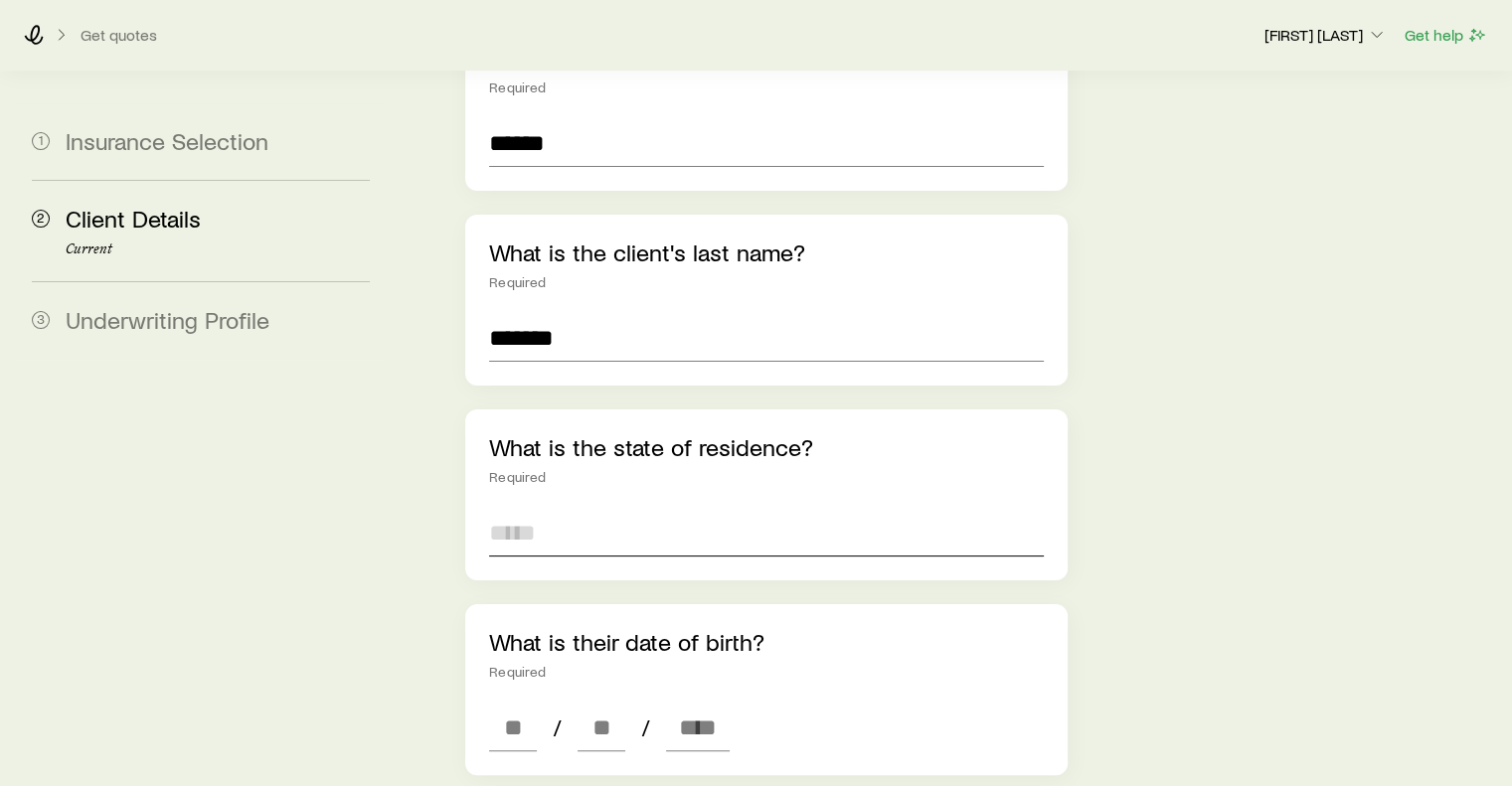 click at bounding box center [765, 533] 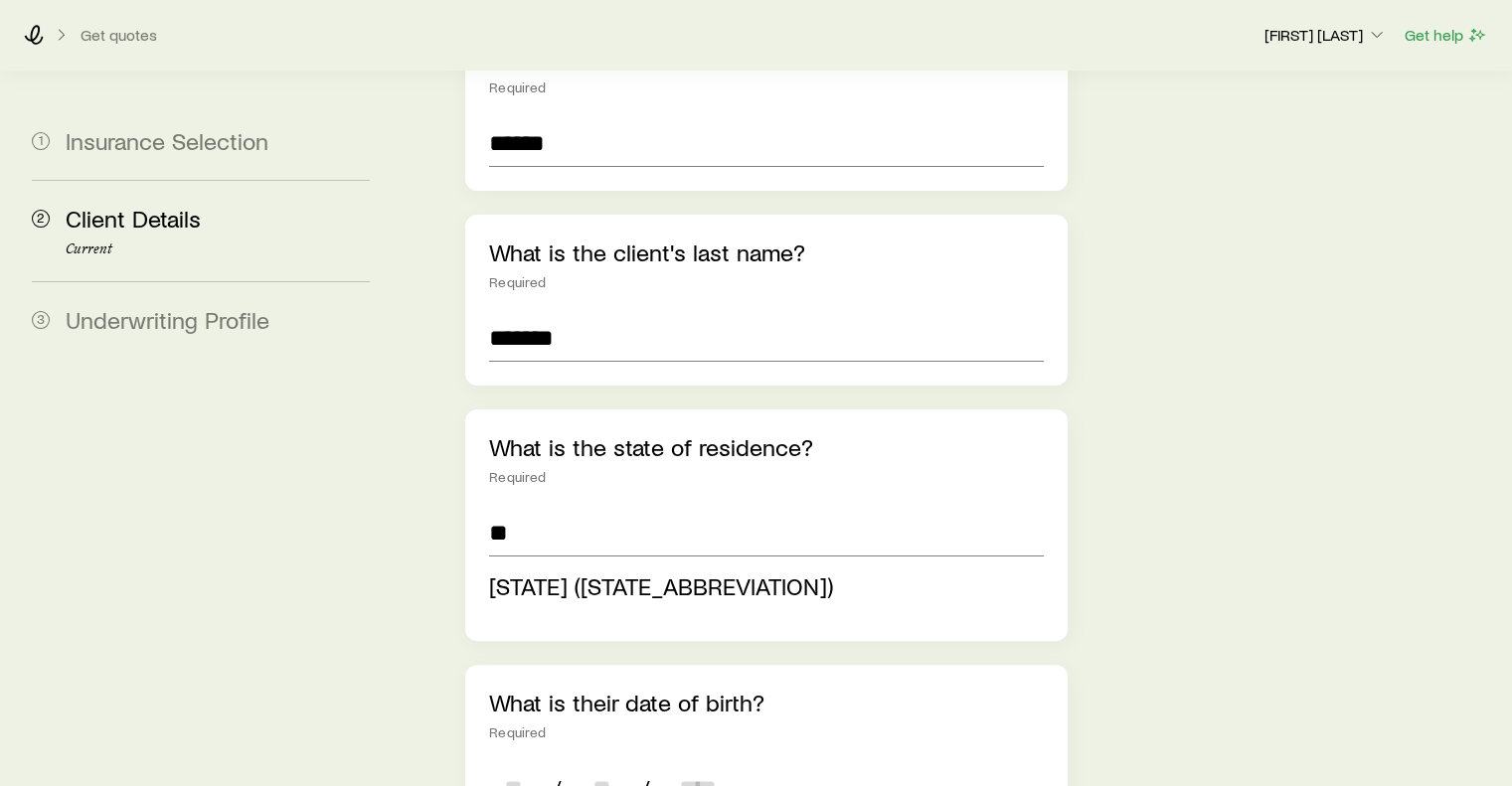 type on "**********" 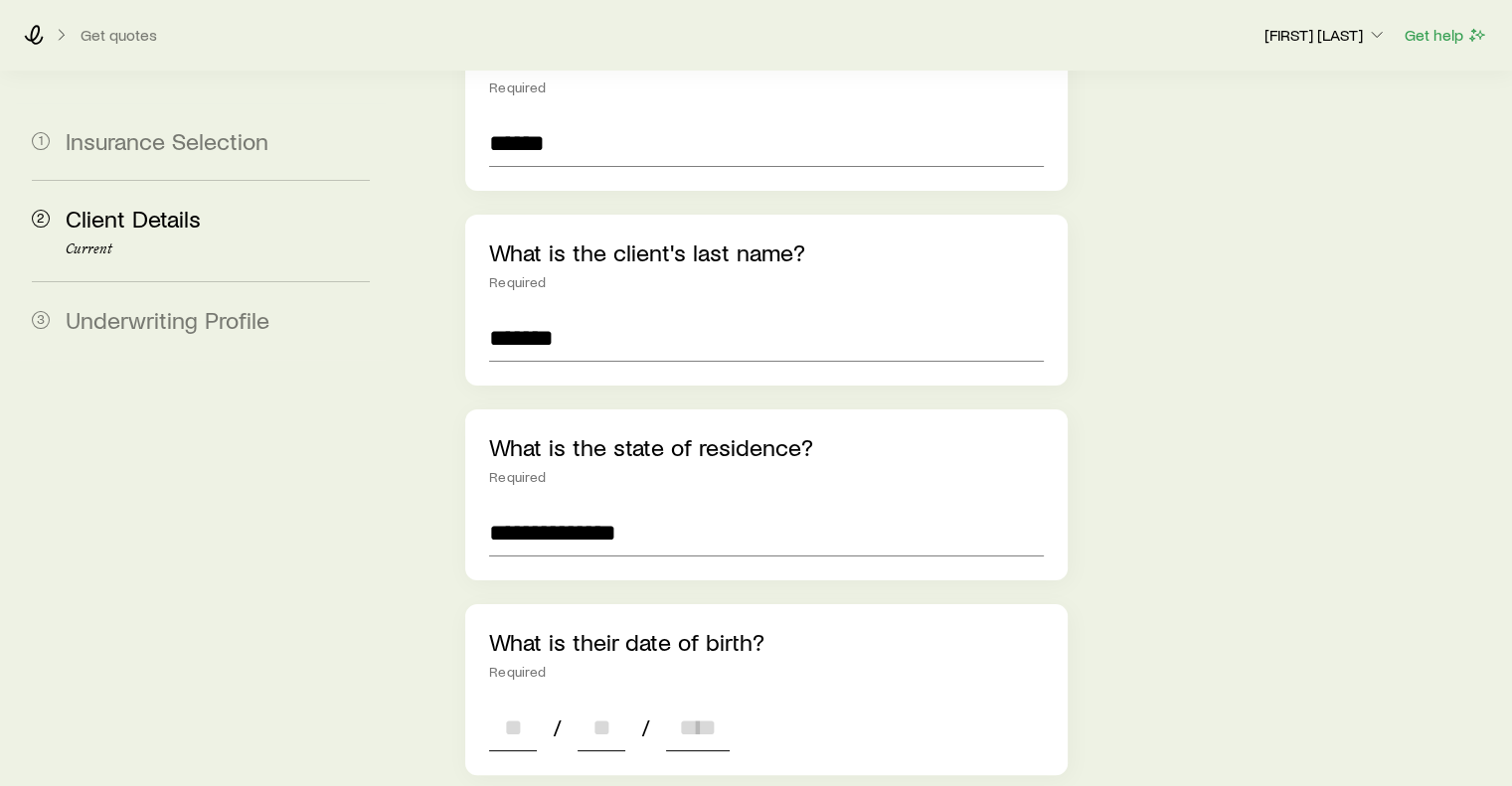 click on "What is the client's first name? Required [NAME] What is the client's last name? Required [NAME] What is the state of residence? Required [STATE] What is their date of birth? Required [MONTH] [DAY], [YEAR] What is their gender? Required Male Female For transgender or non-binary clients Are they a US citizen or permanent resident? Yes No Is there a second person who will be covered by this insurance? Add a secondary insured to get a quote for joint coverage. To get a quote for two individual policies, complete a separate intake for the second person. Yes No Are there any files that you would like to include? E.g. medical records, in force illustrations, competitive illustrations Yes No" at bounding box center (765, 832) 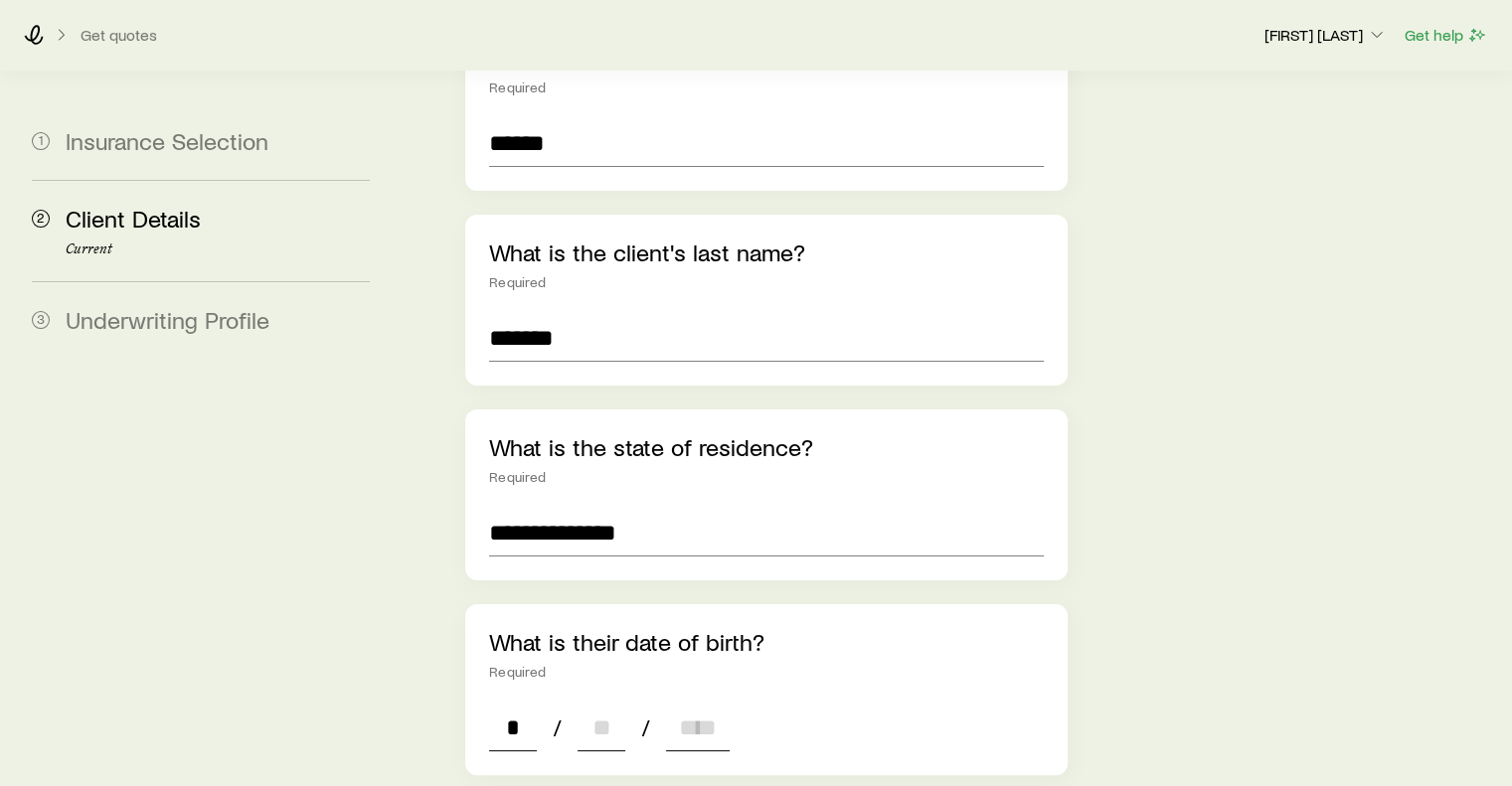 type on "**" 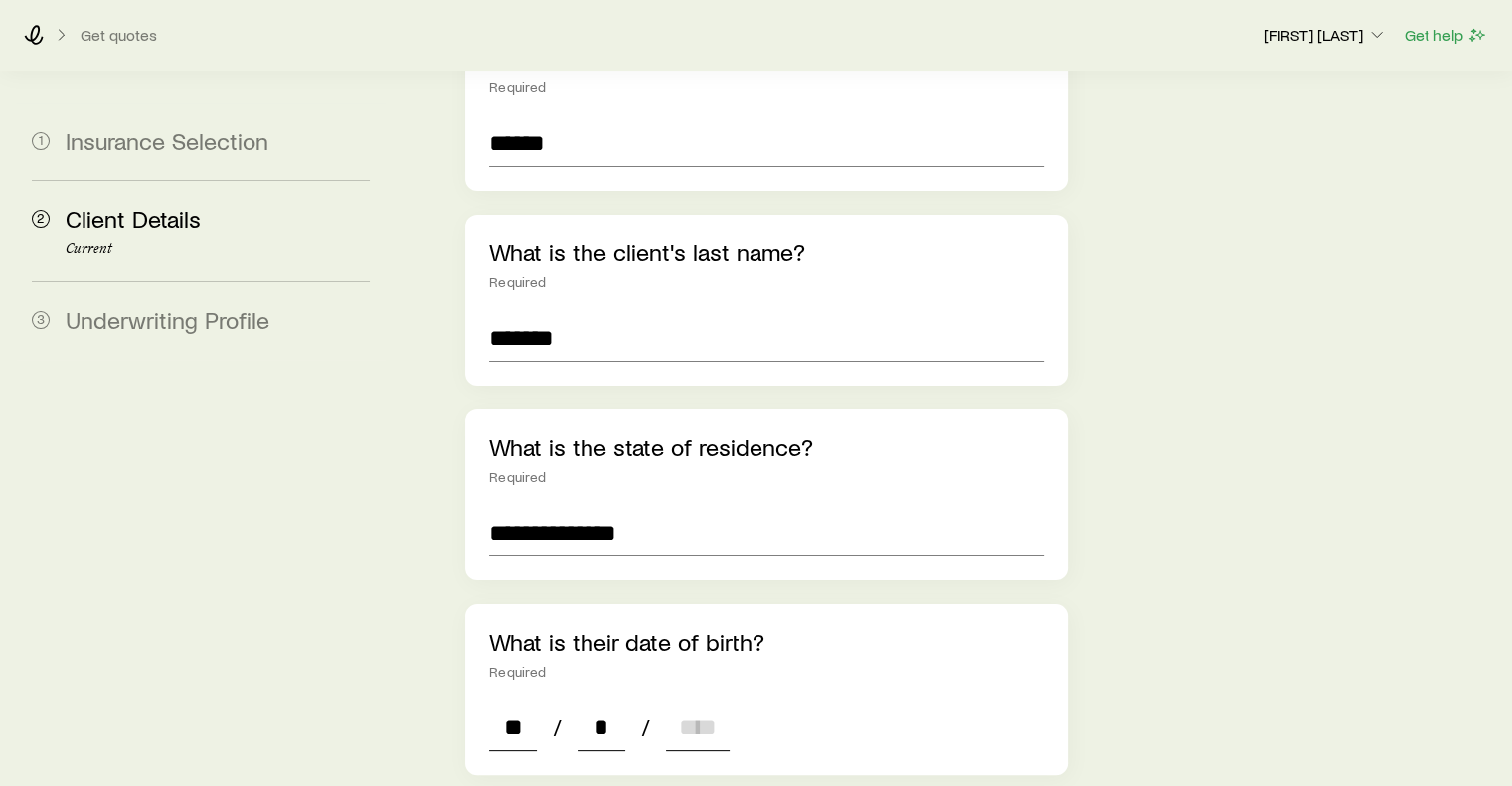 type on "**" 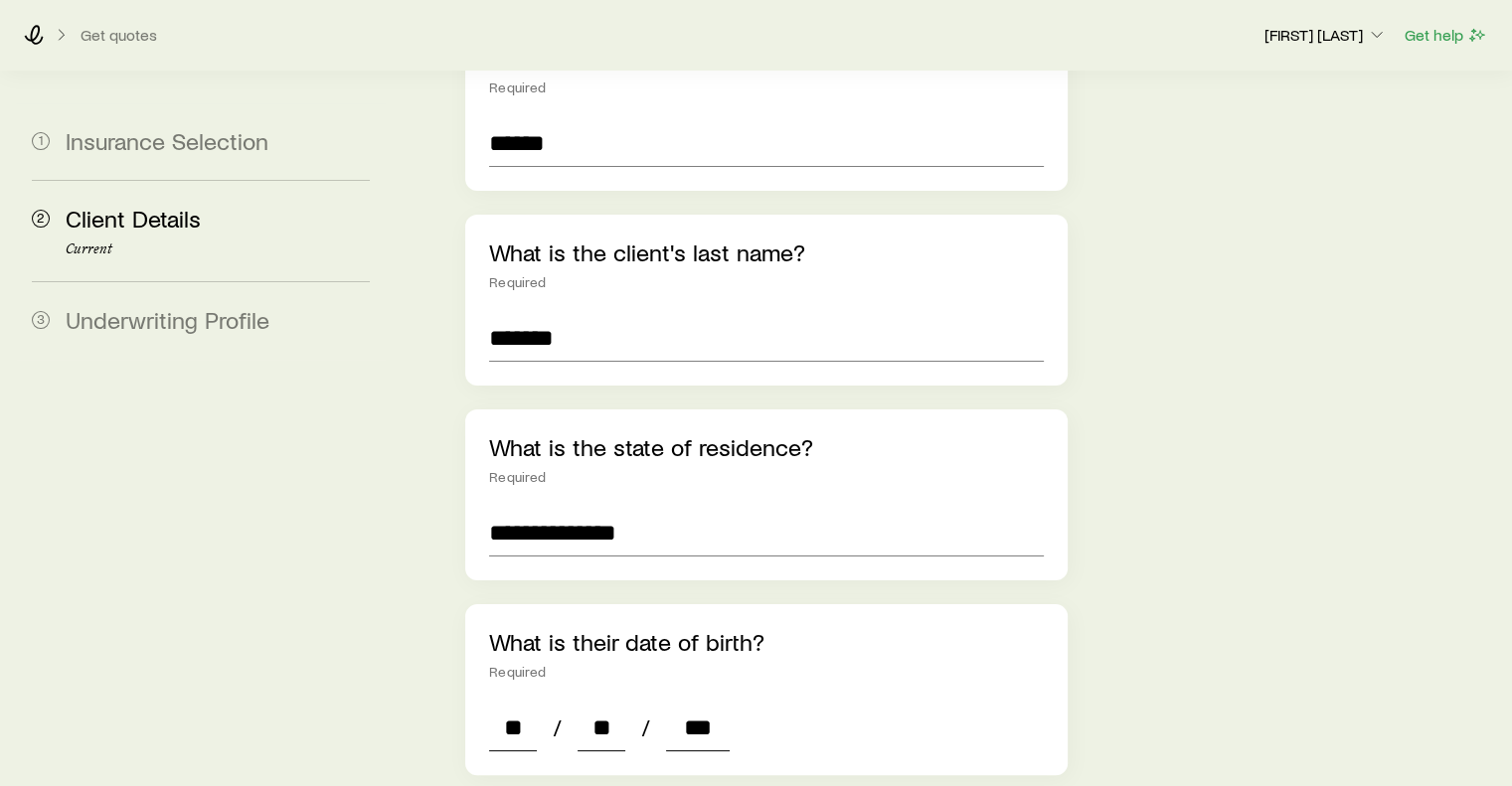 type on "****" 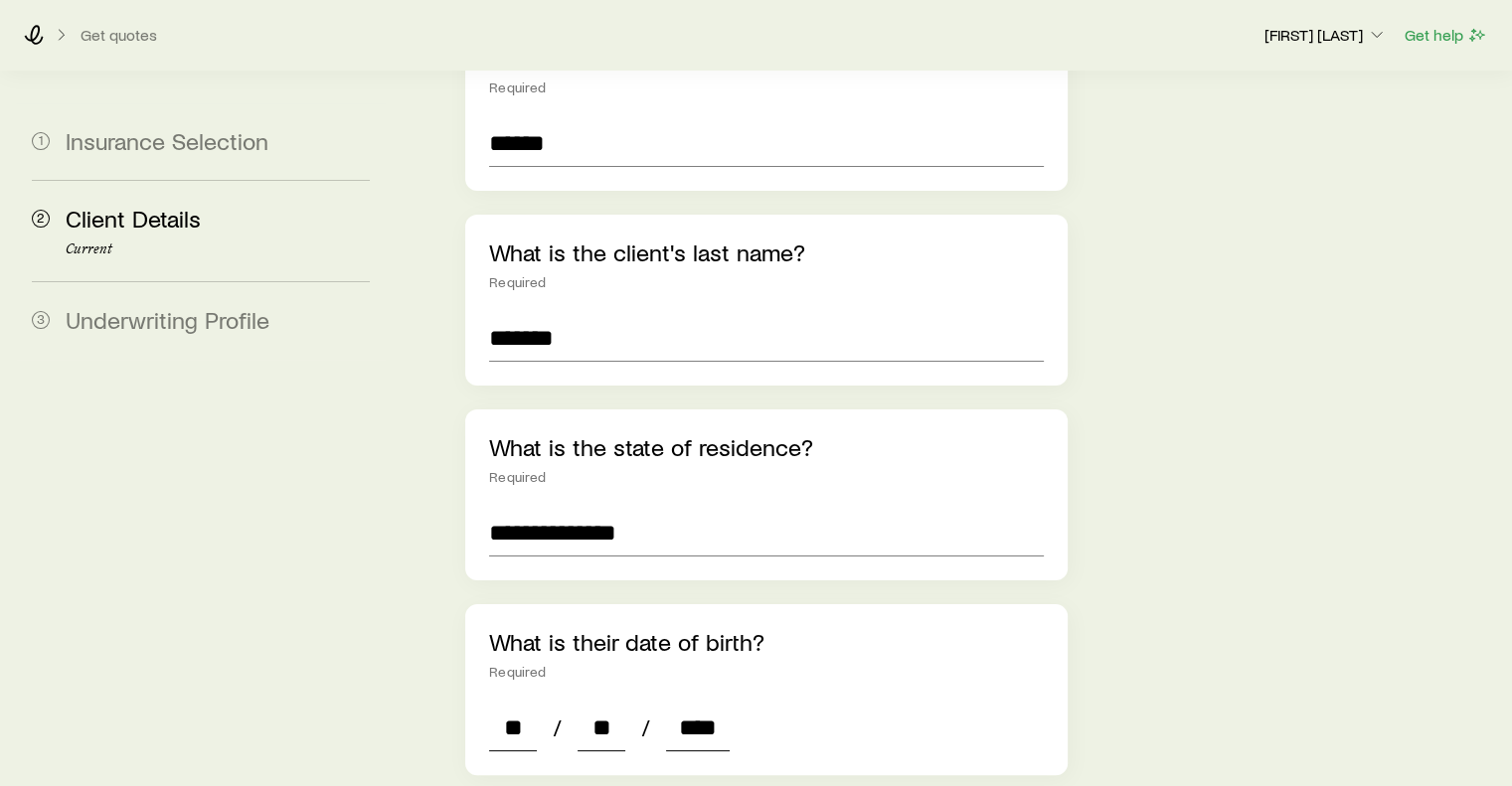 type on "*" 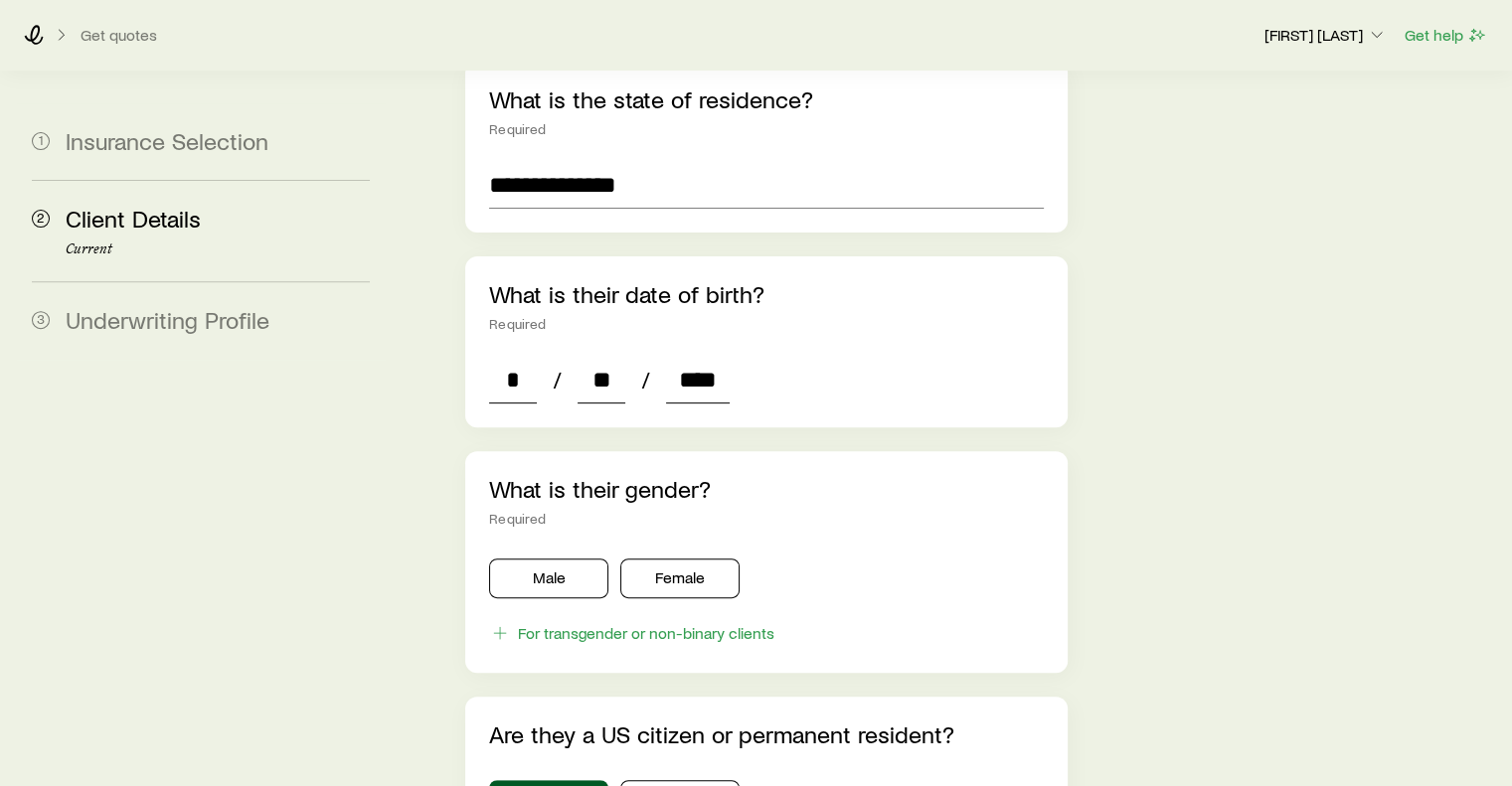 scroll, scrollTop: 667, scrollLeft: 0, axis: vertical 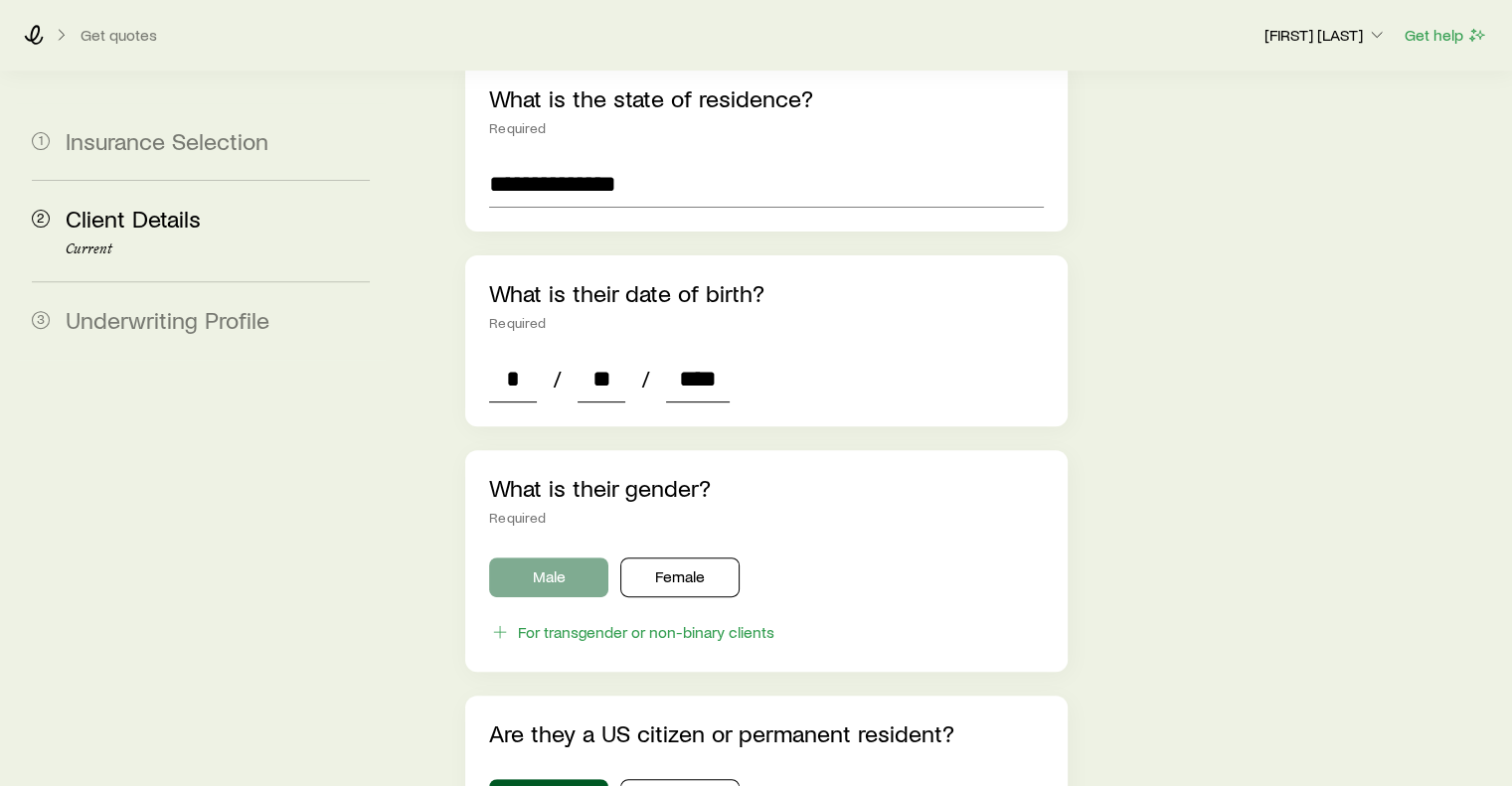 type on "****" 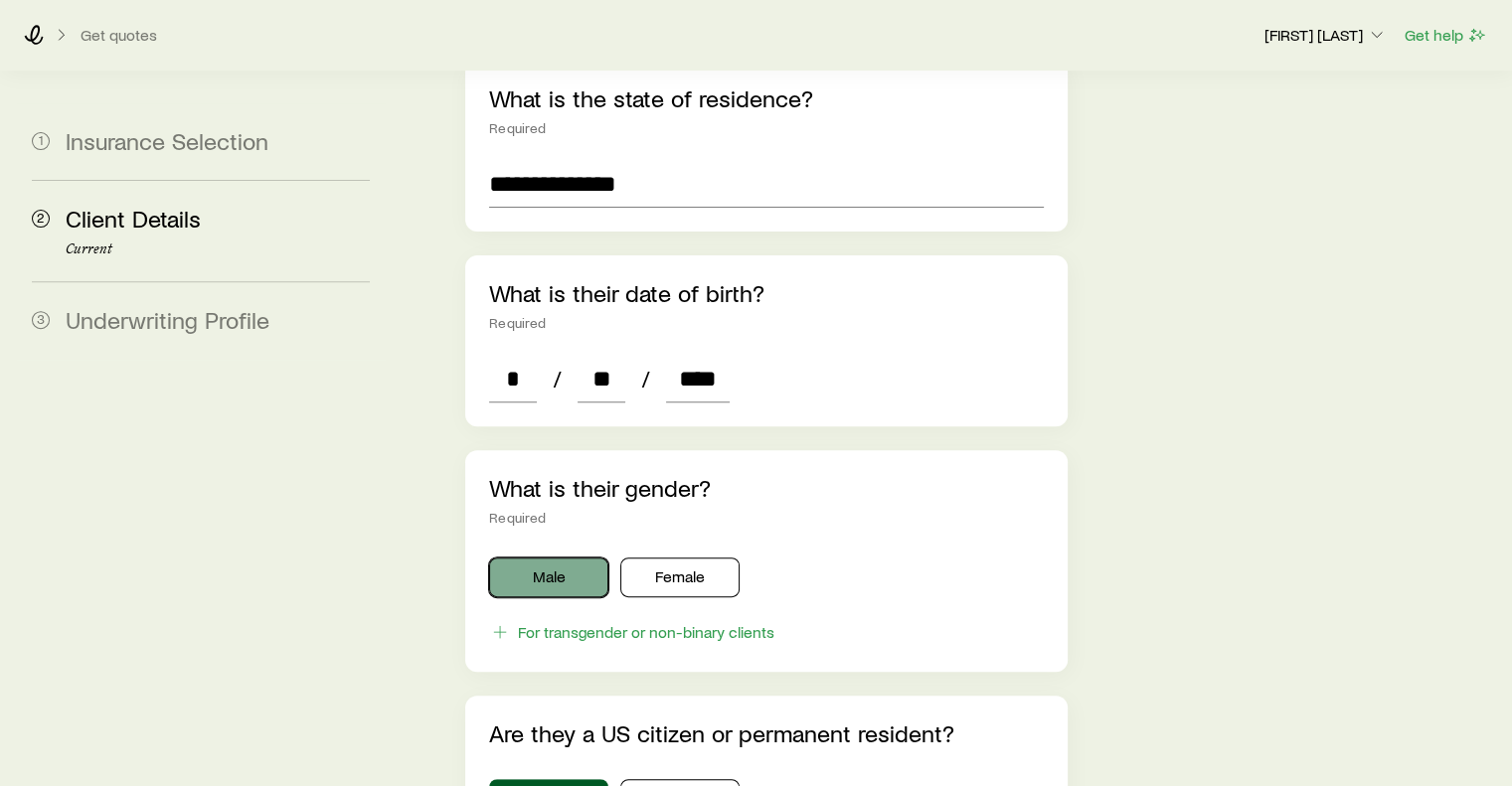 click on "Male" at bounding box center (549, 577) 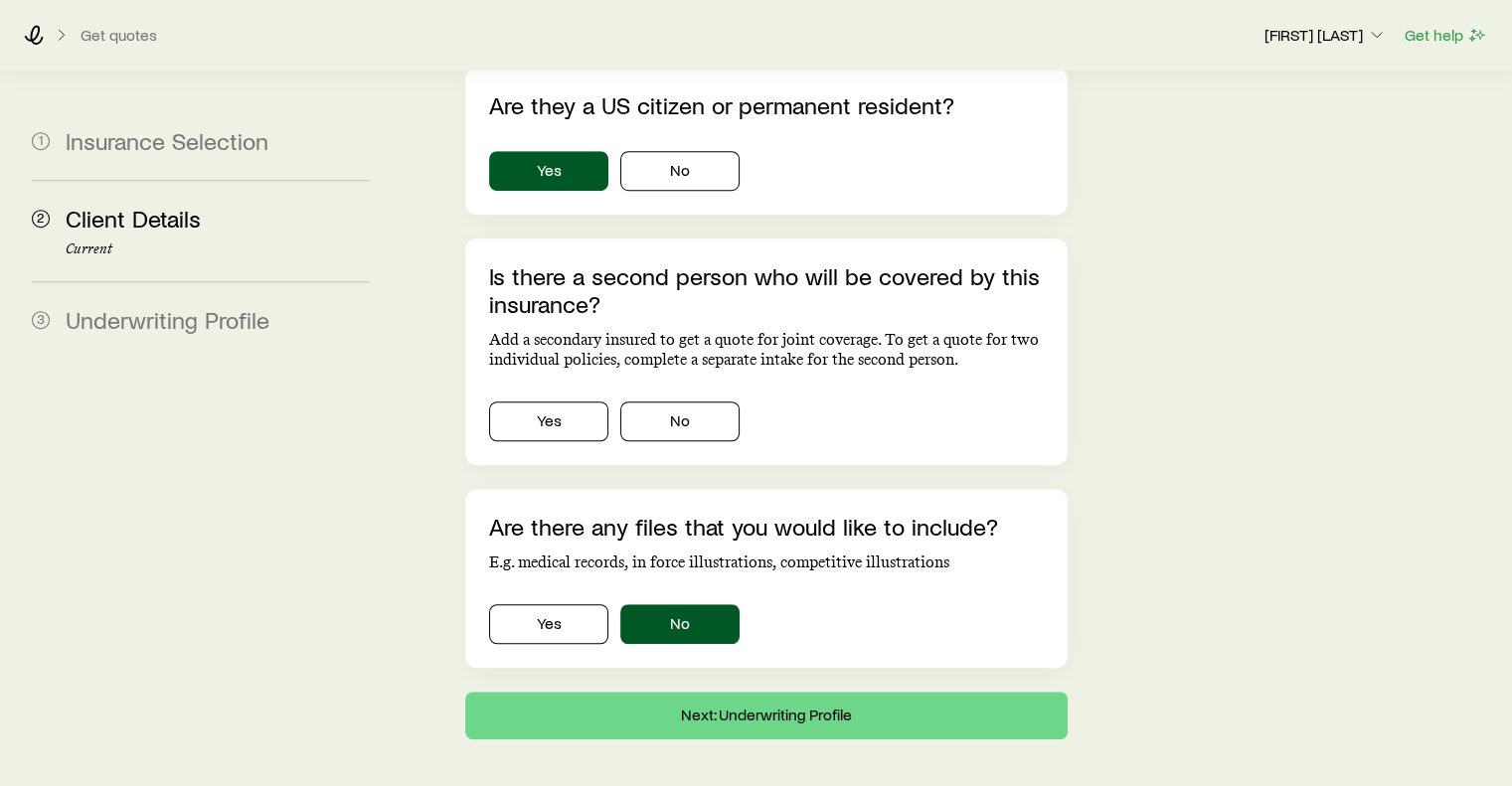 scroll, scrollTop: 1302, scrollLeft: 0, axis: vertical 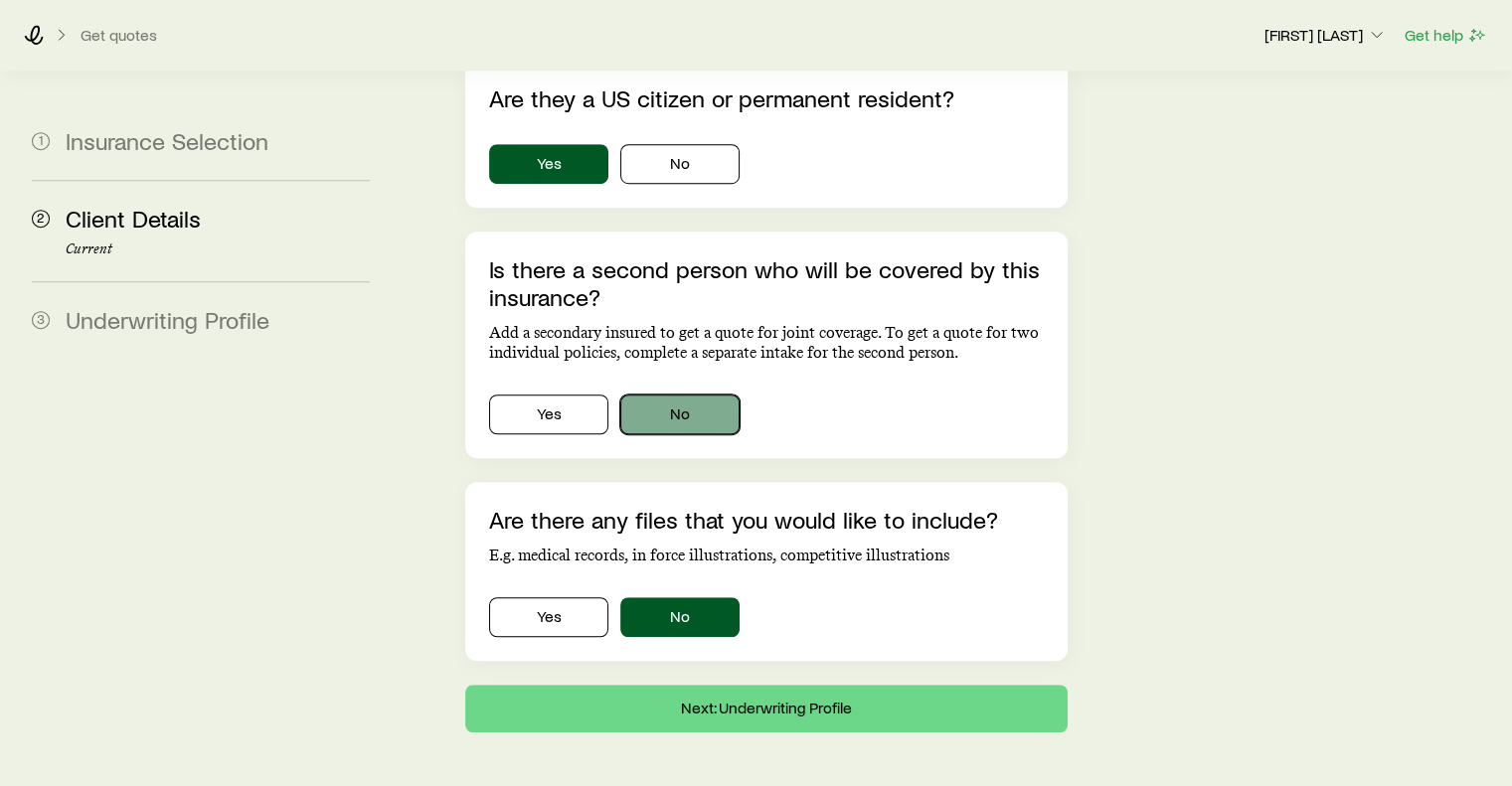 click on "No" at bounding box center (680, 414) 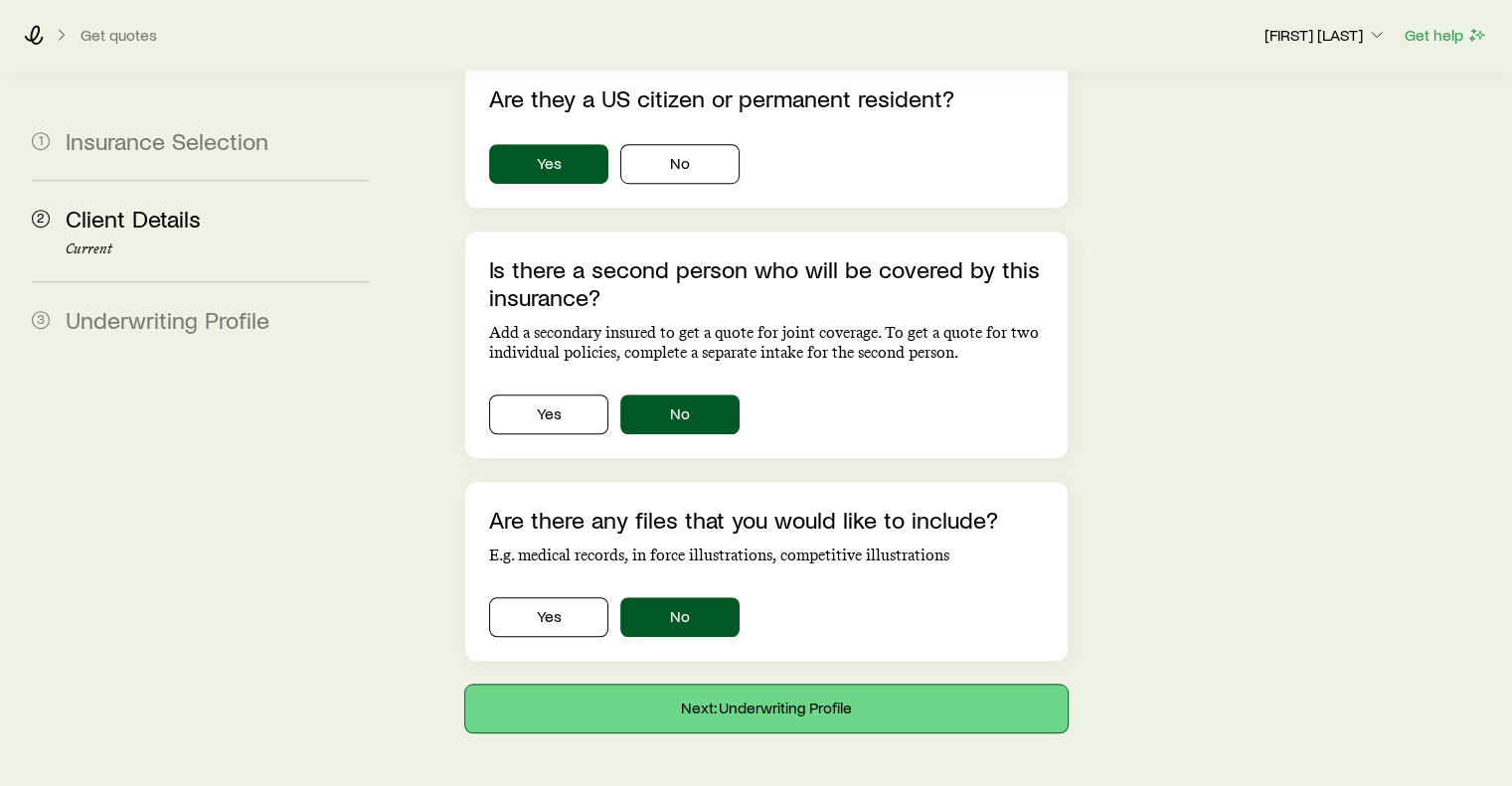 click on "Next: Underwriting Profile" at bounding box center [765, 708] 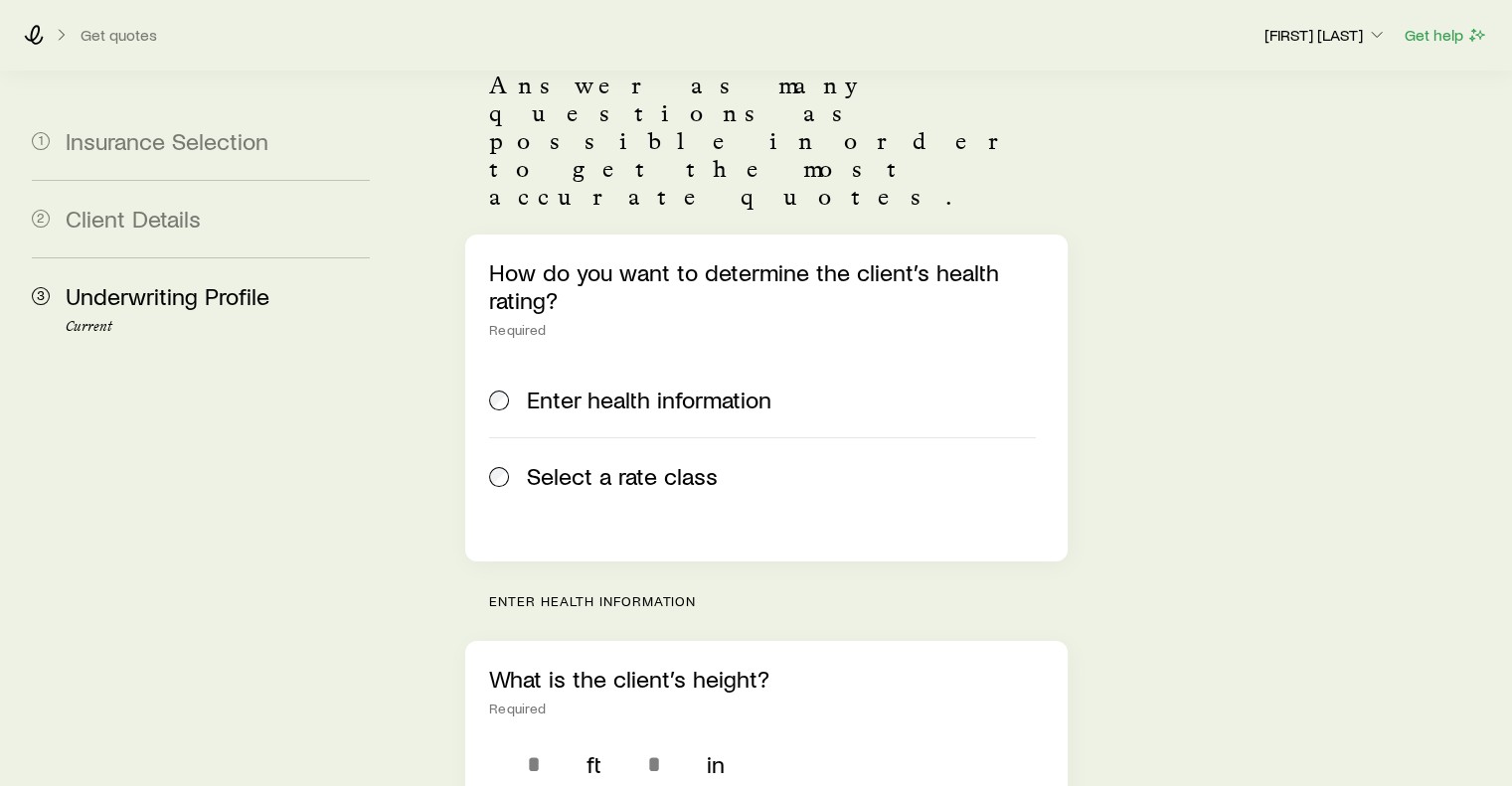 scroll, scrollTop: 159, scrollLeft: 0, axis: vertical 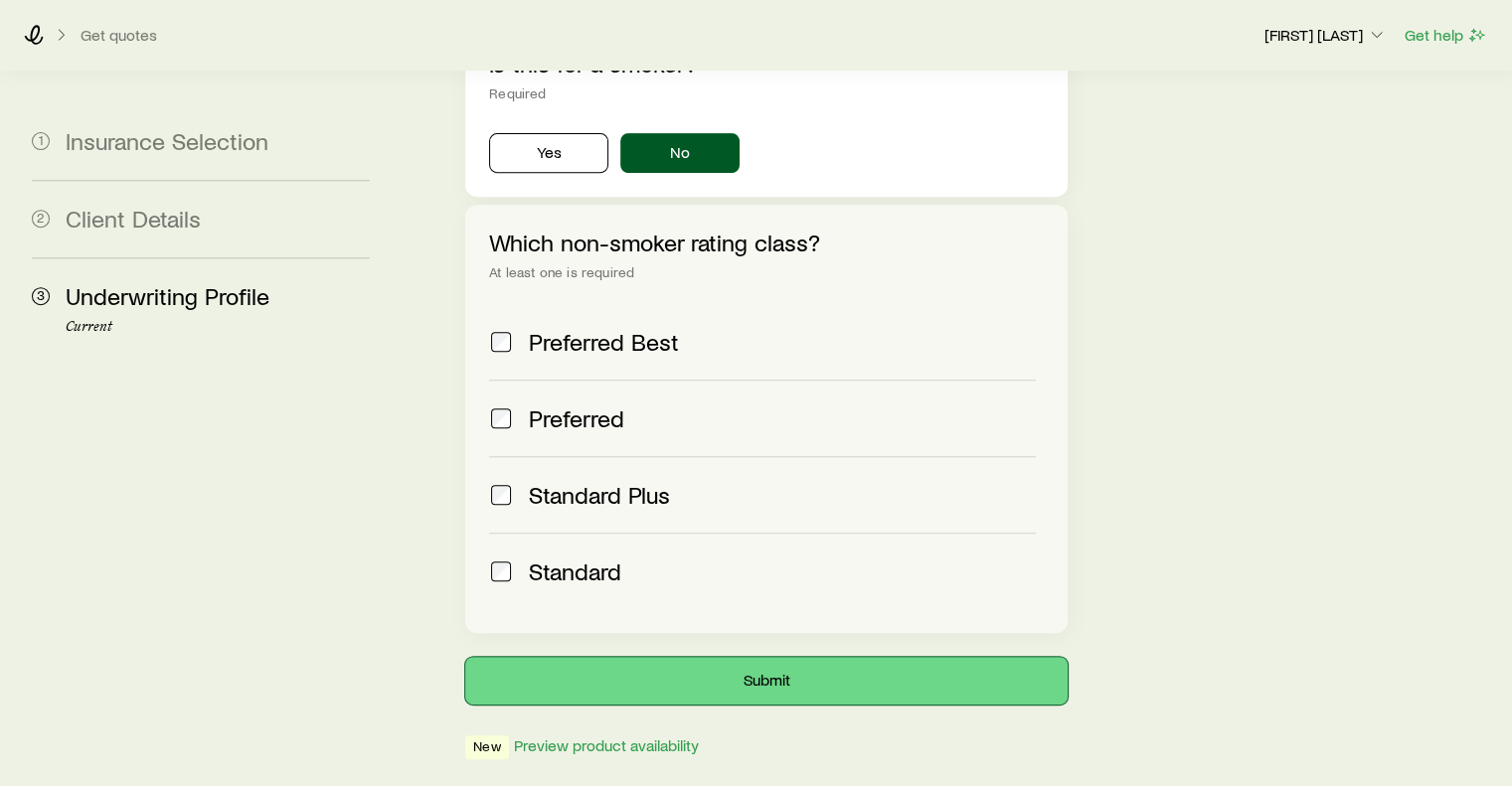 click on "Submit" at bounding box center (765, 681) 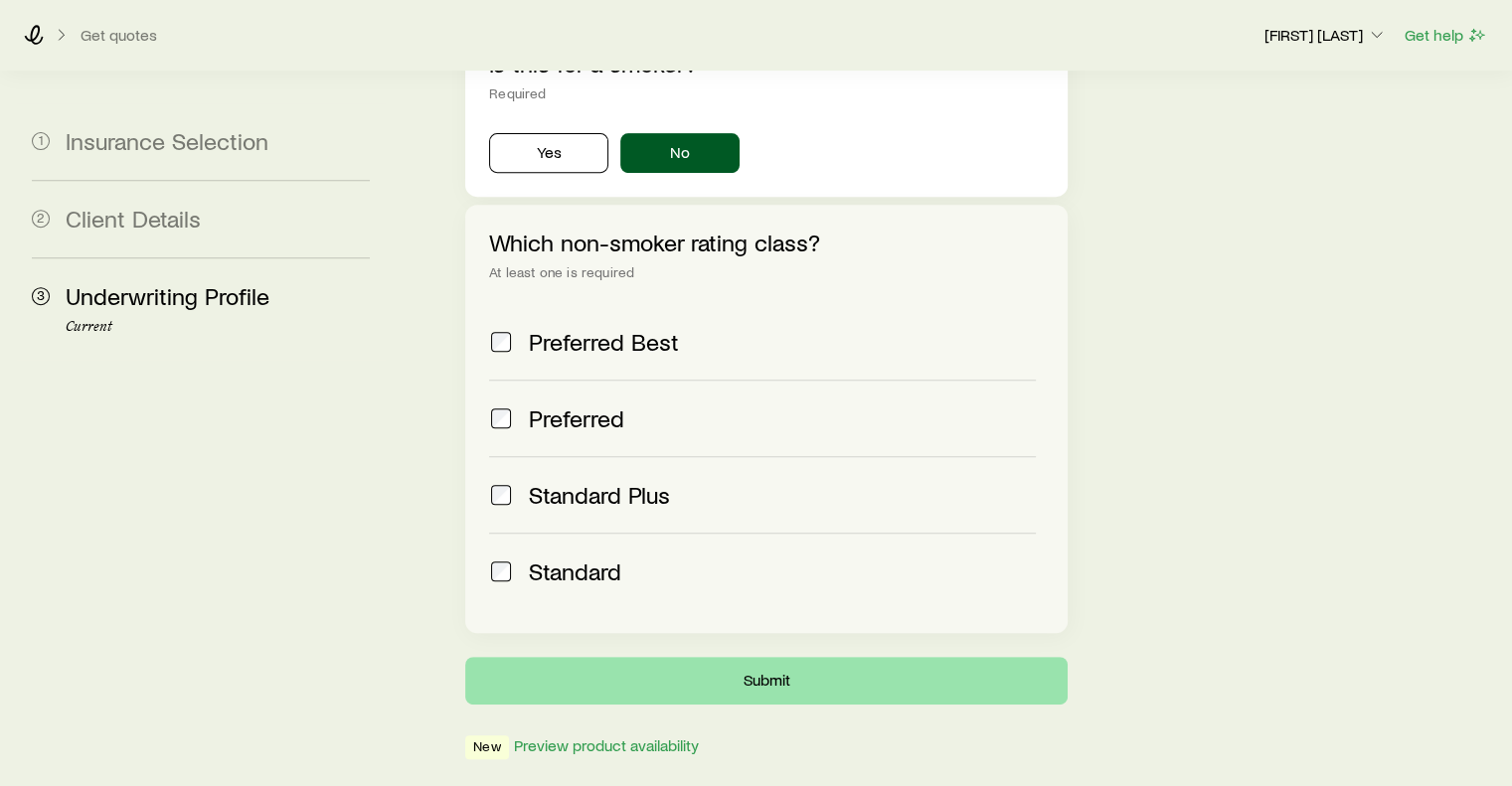 scroll, scrollTop: 0, scrollLeft: 0, axis: both 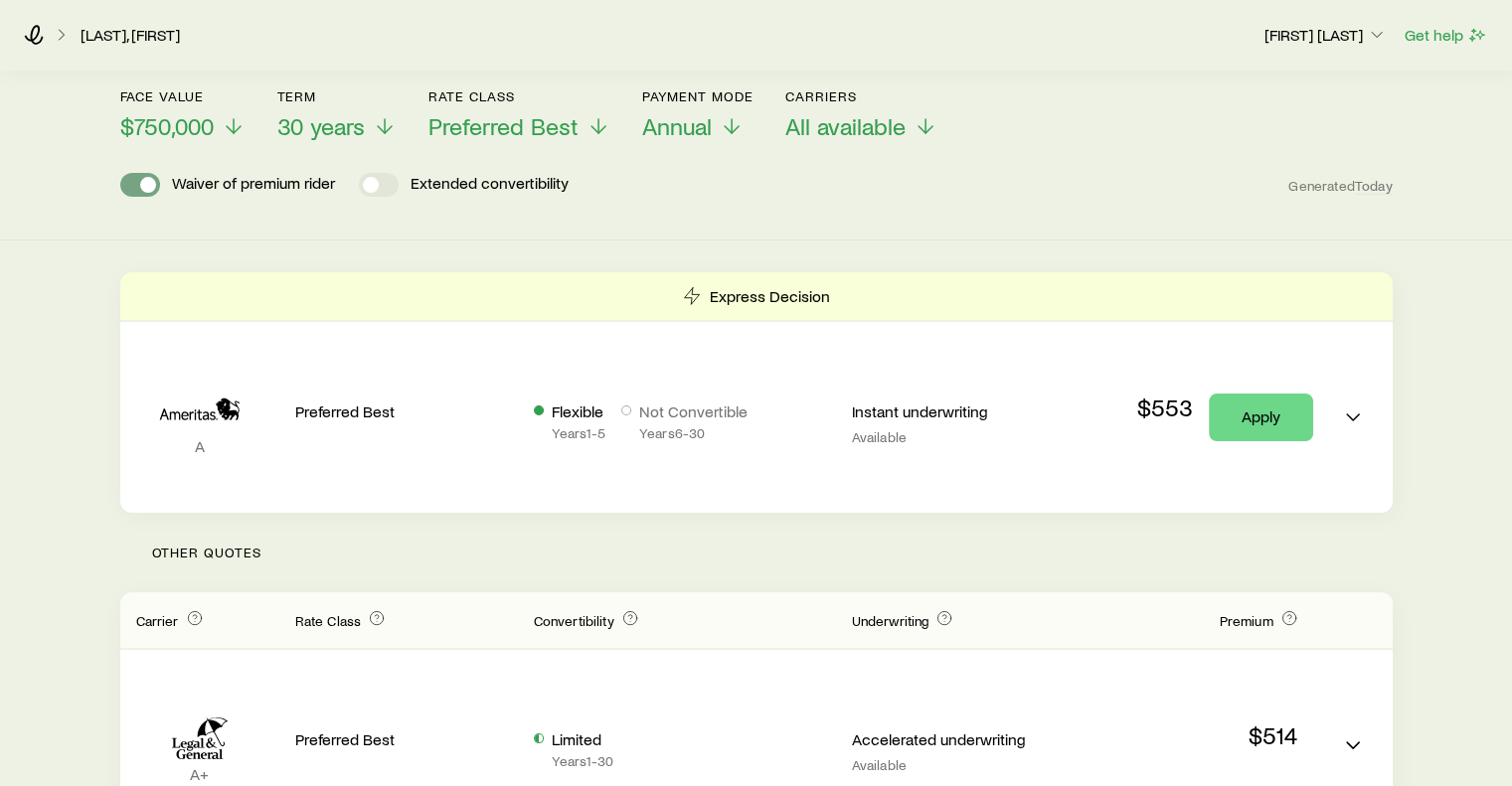 click at bounding box center (140, 185) 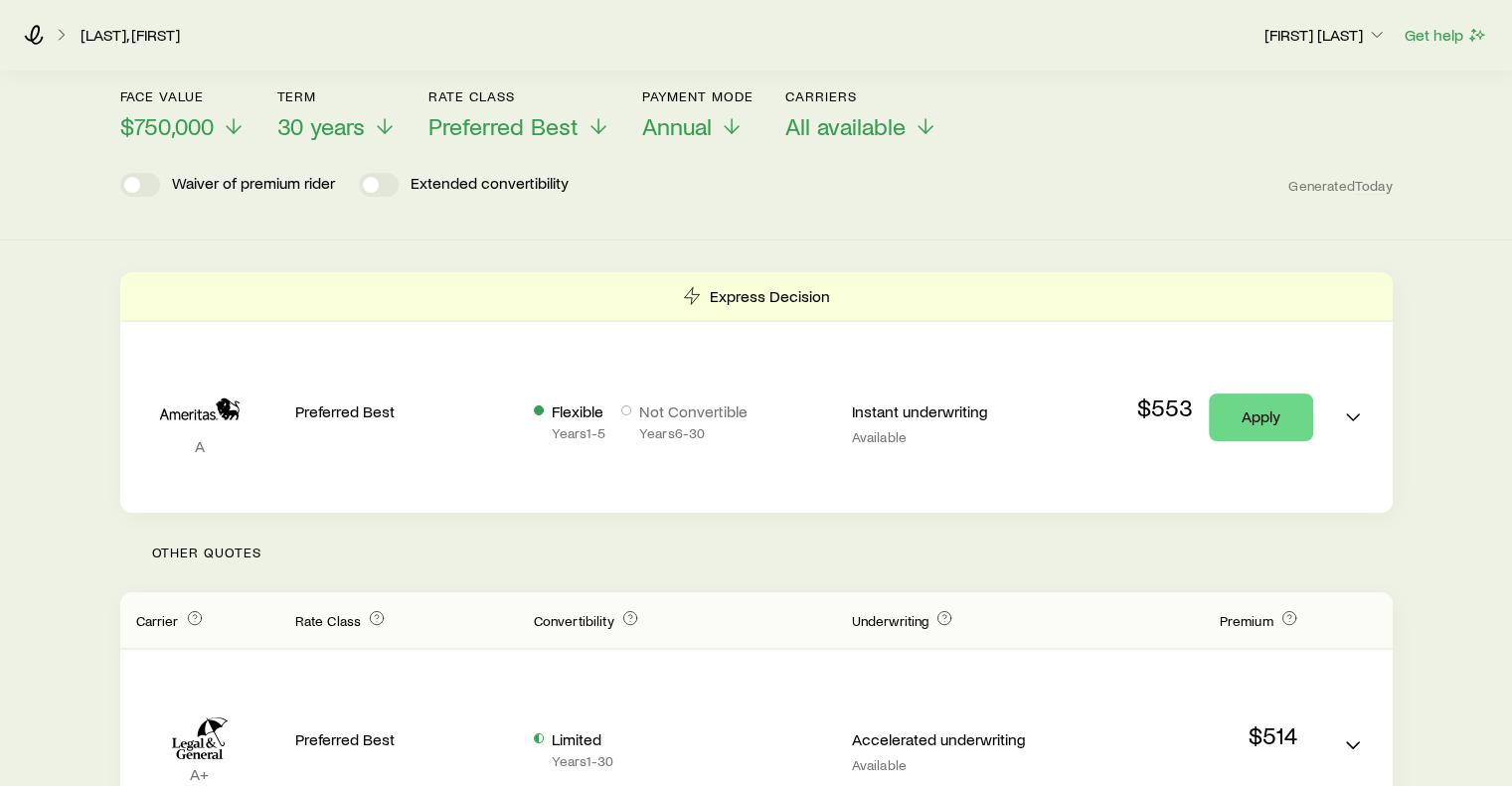 click at bounding box center (132, 185) 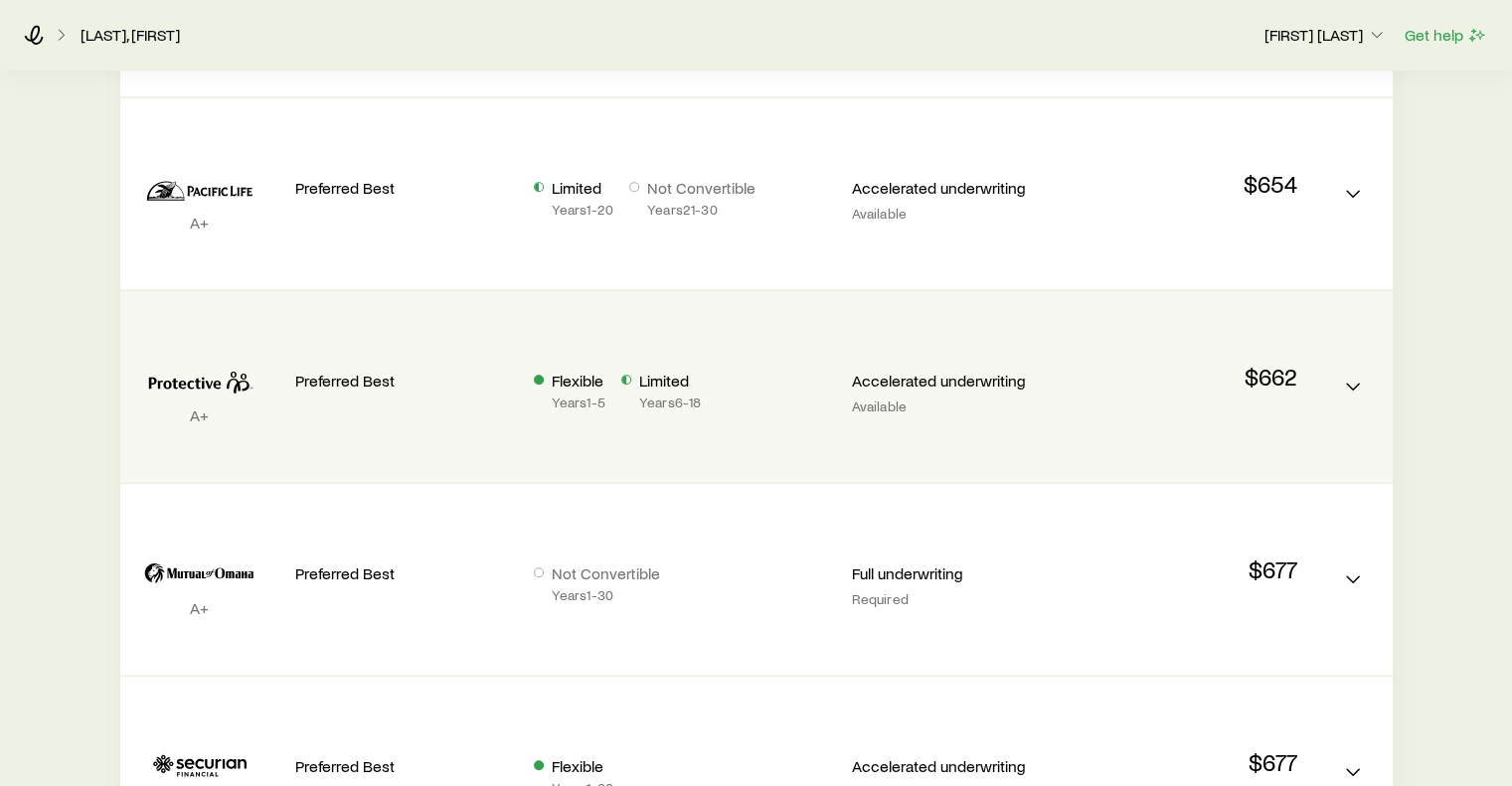 scroll, scrollTop: 1435, scrollLeft: 0, axis: vertical 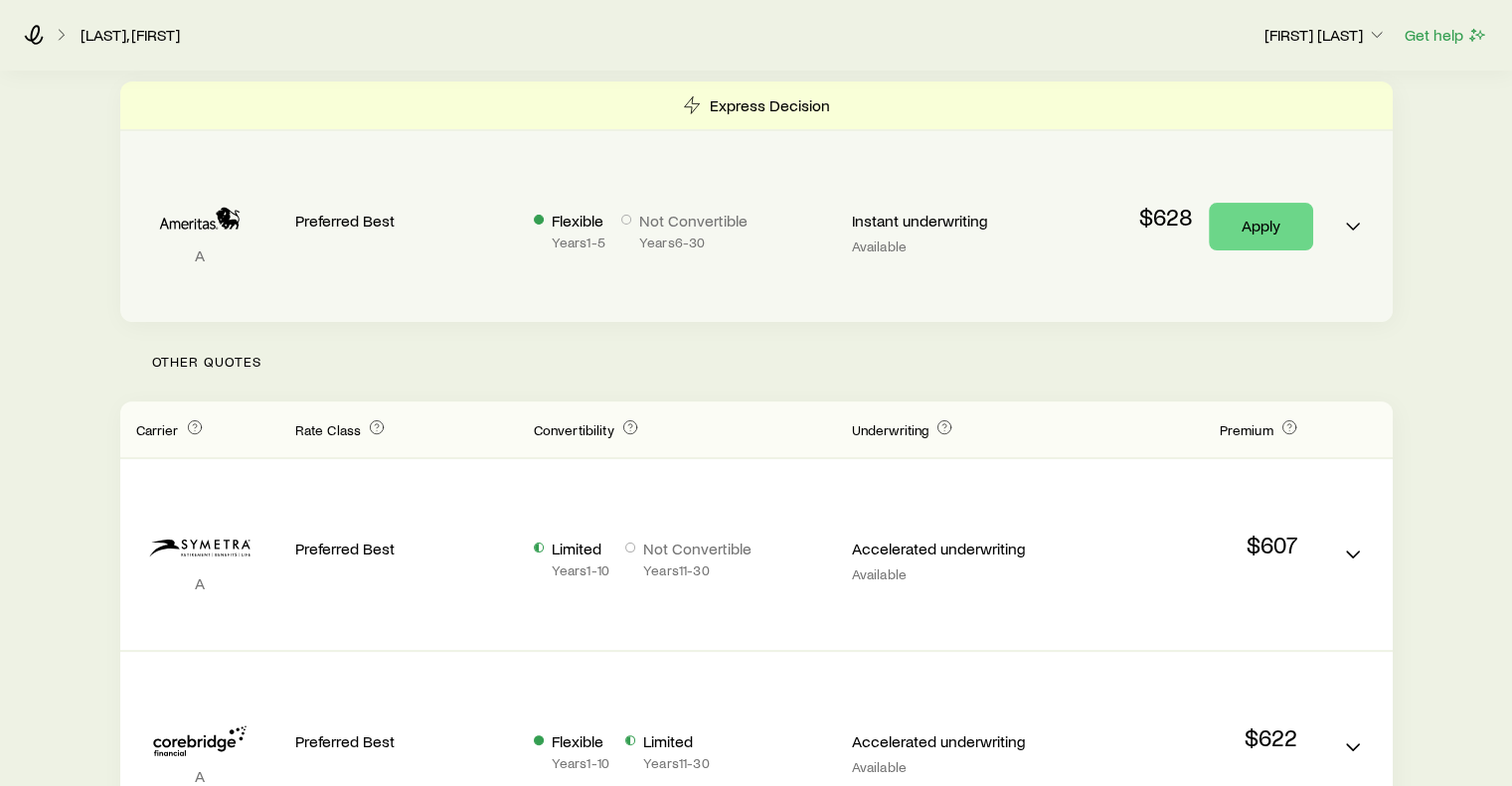 click 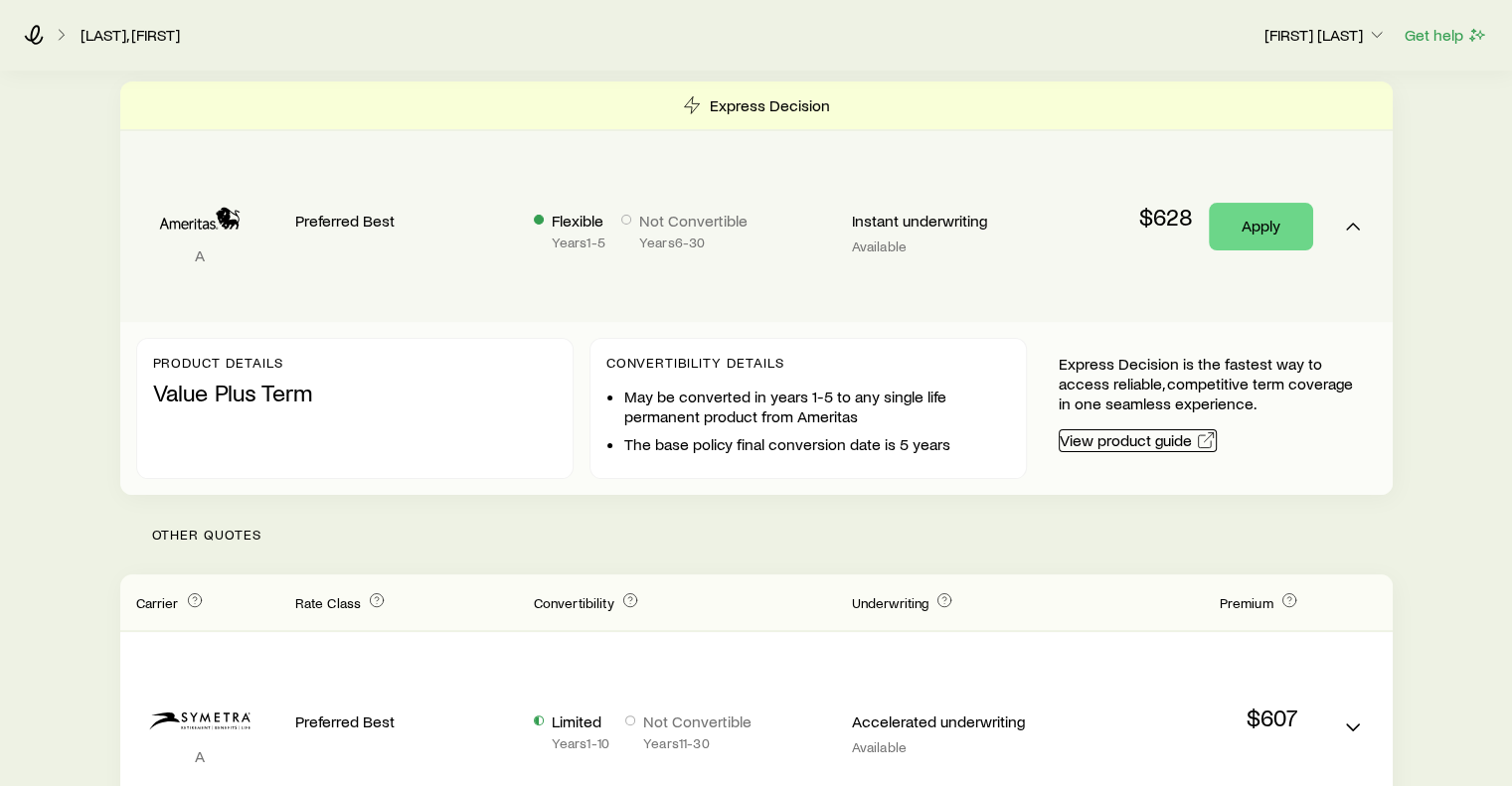 click on "View product guide" at bounding box center (1137, 440) 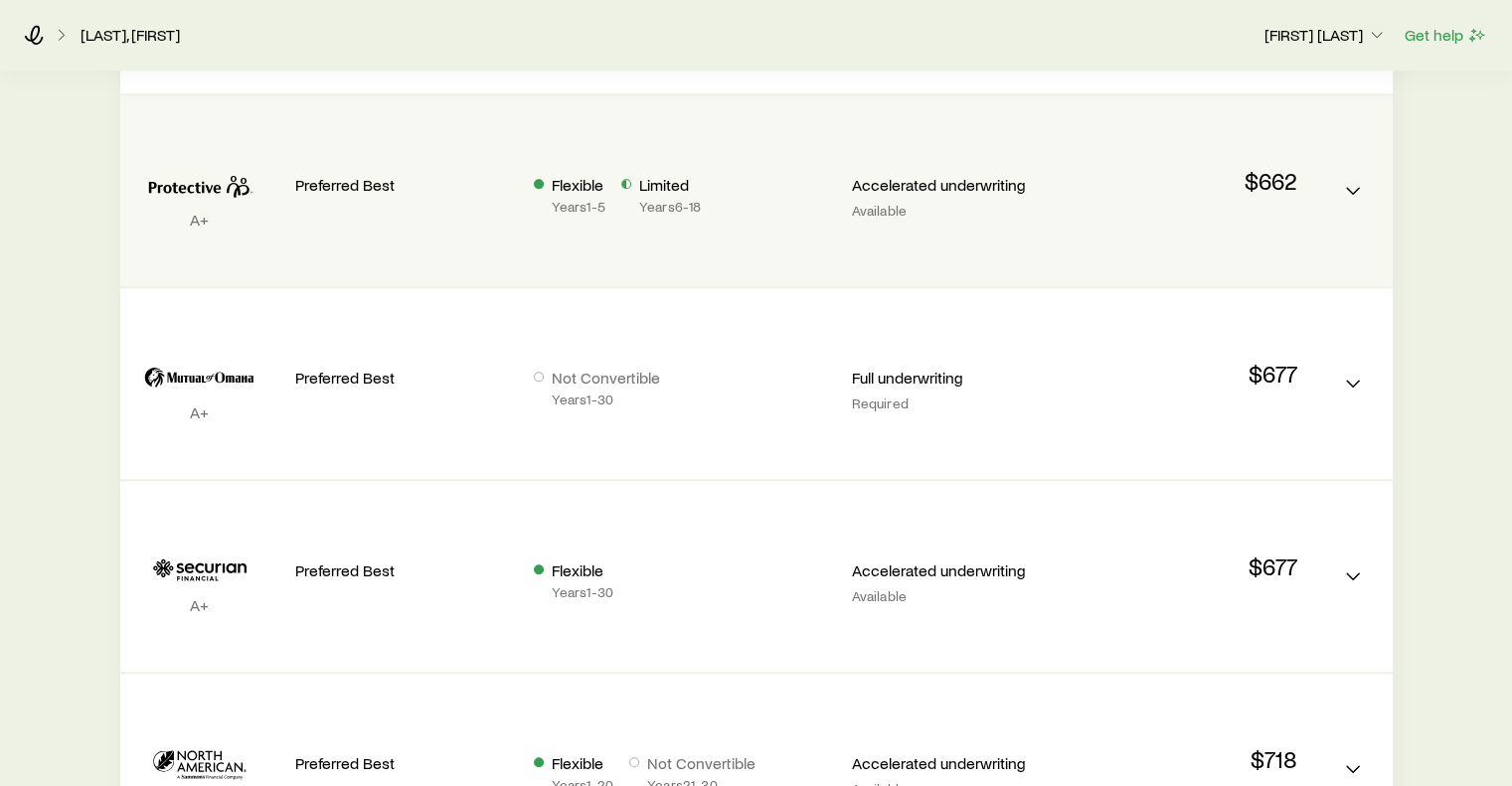 scroll, scrollTop: 1625, scrollLeft: 0, axis: vertical 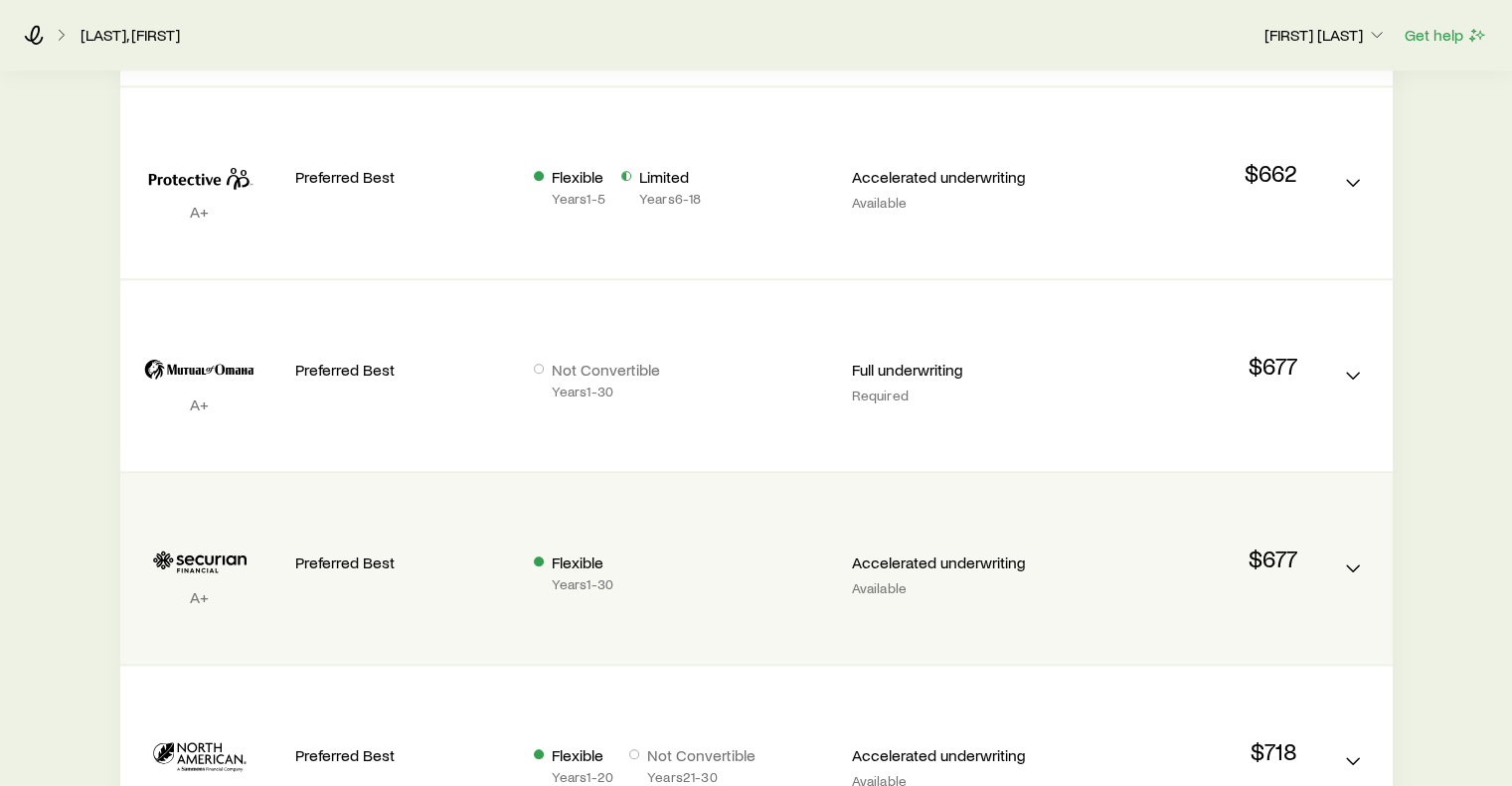 click 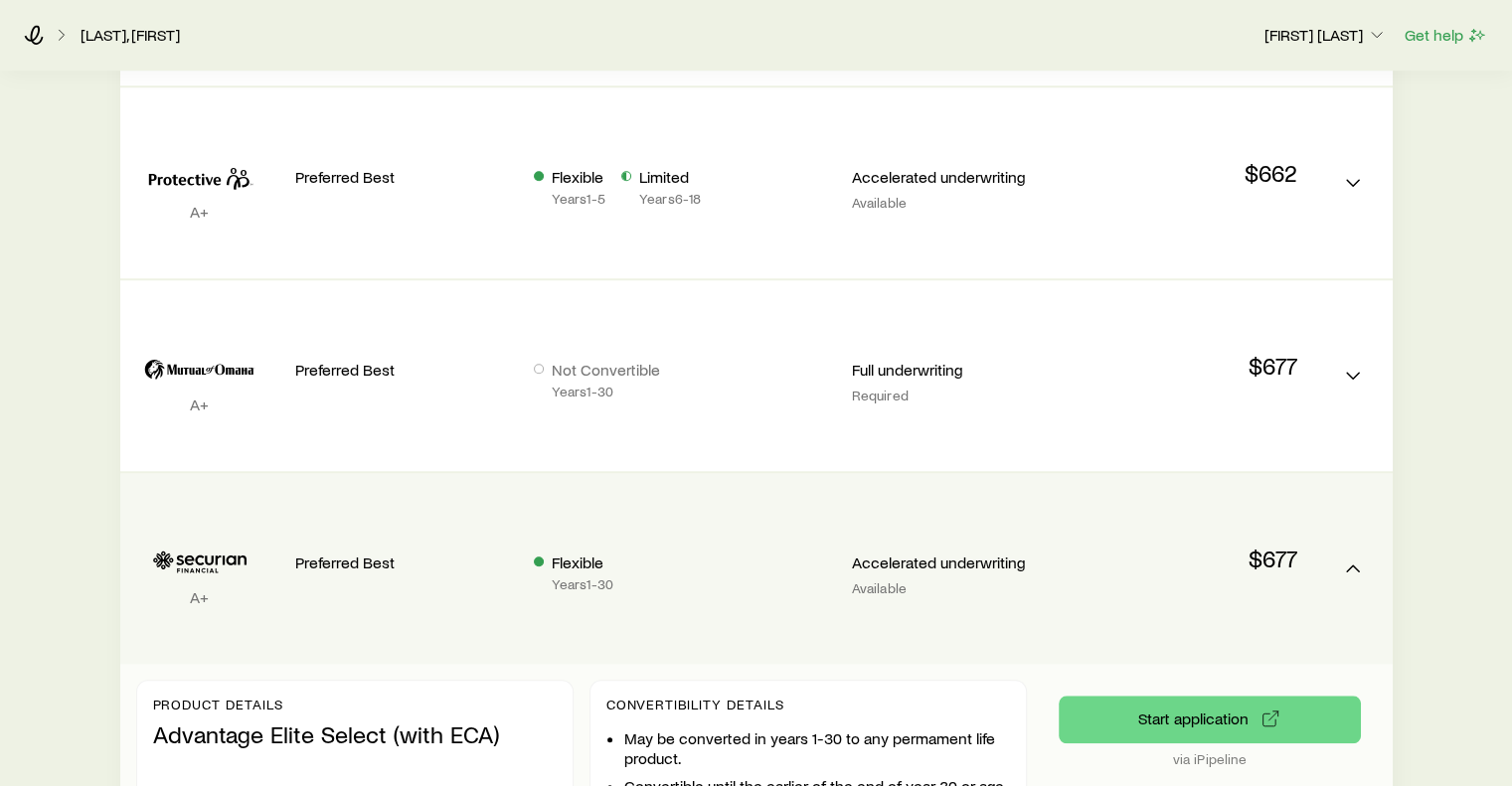 scroll, scrollTop: 1955, scrollLeft: 0, axis: vertical 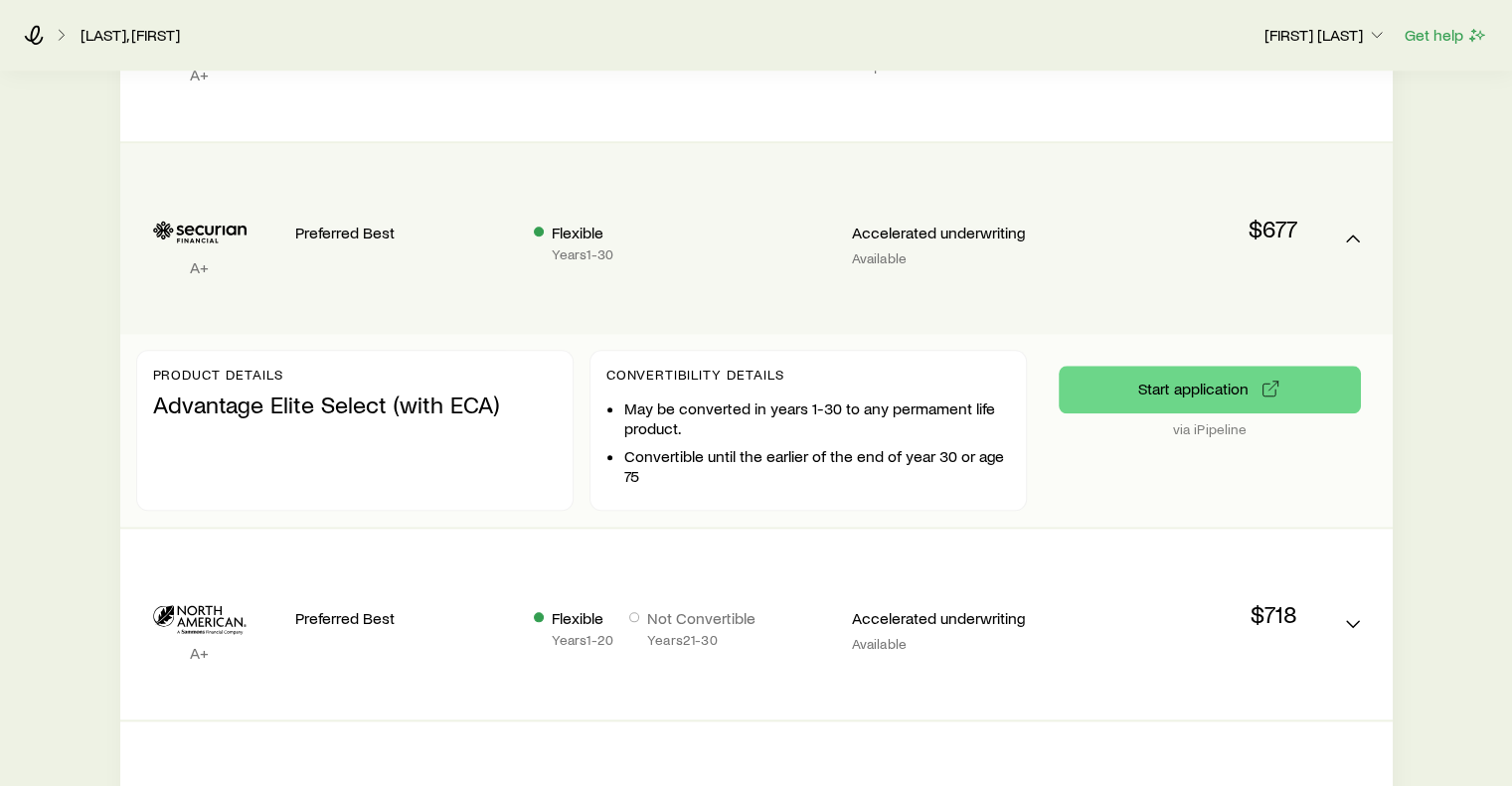 click on "Advantage Elite Select (with ECA)" at bounding box center [355, 404] 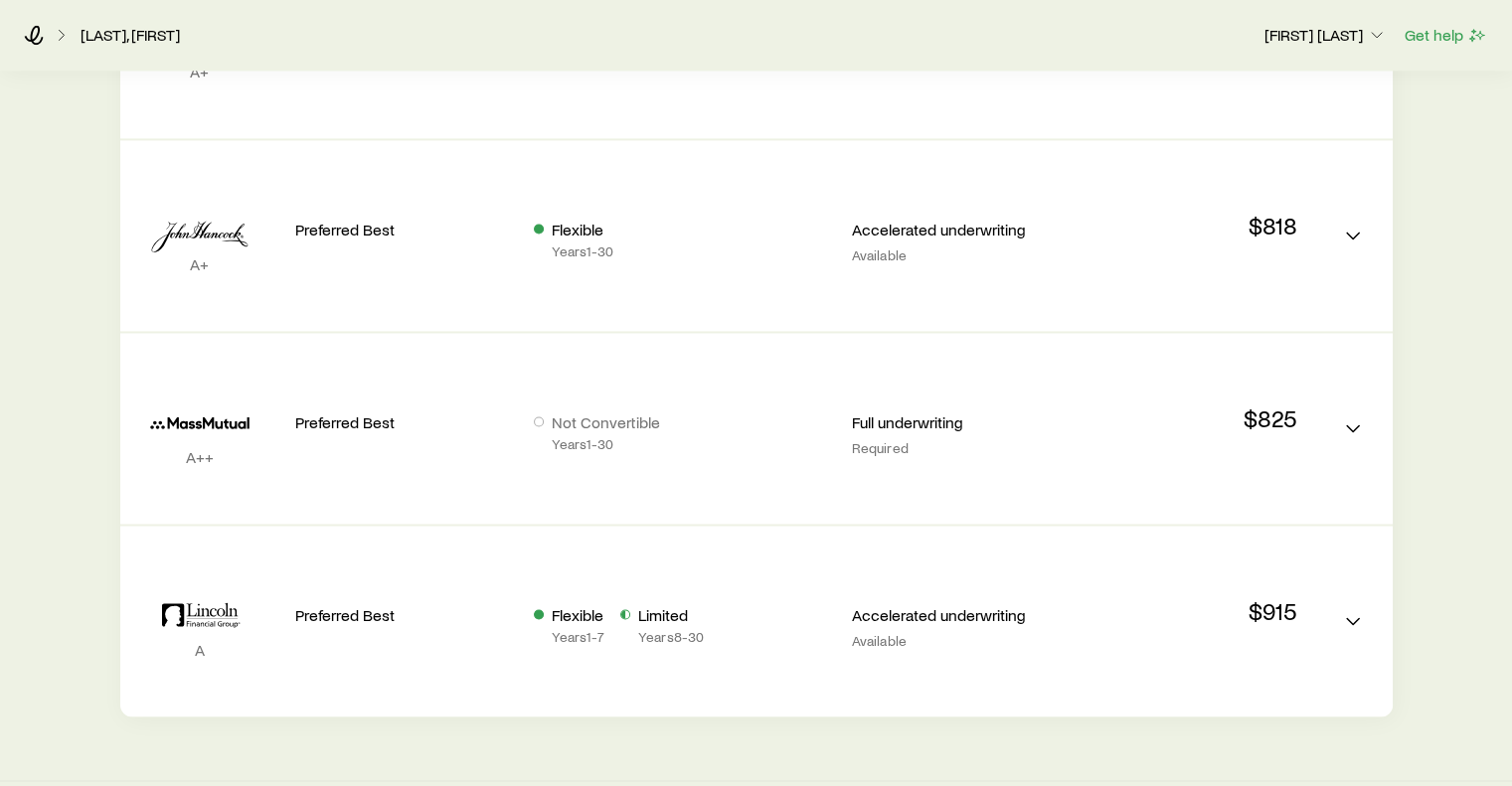 scroll, scrollTop: 2921, scrollLeft: 0, axis: vertical 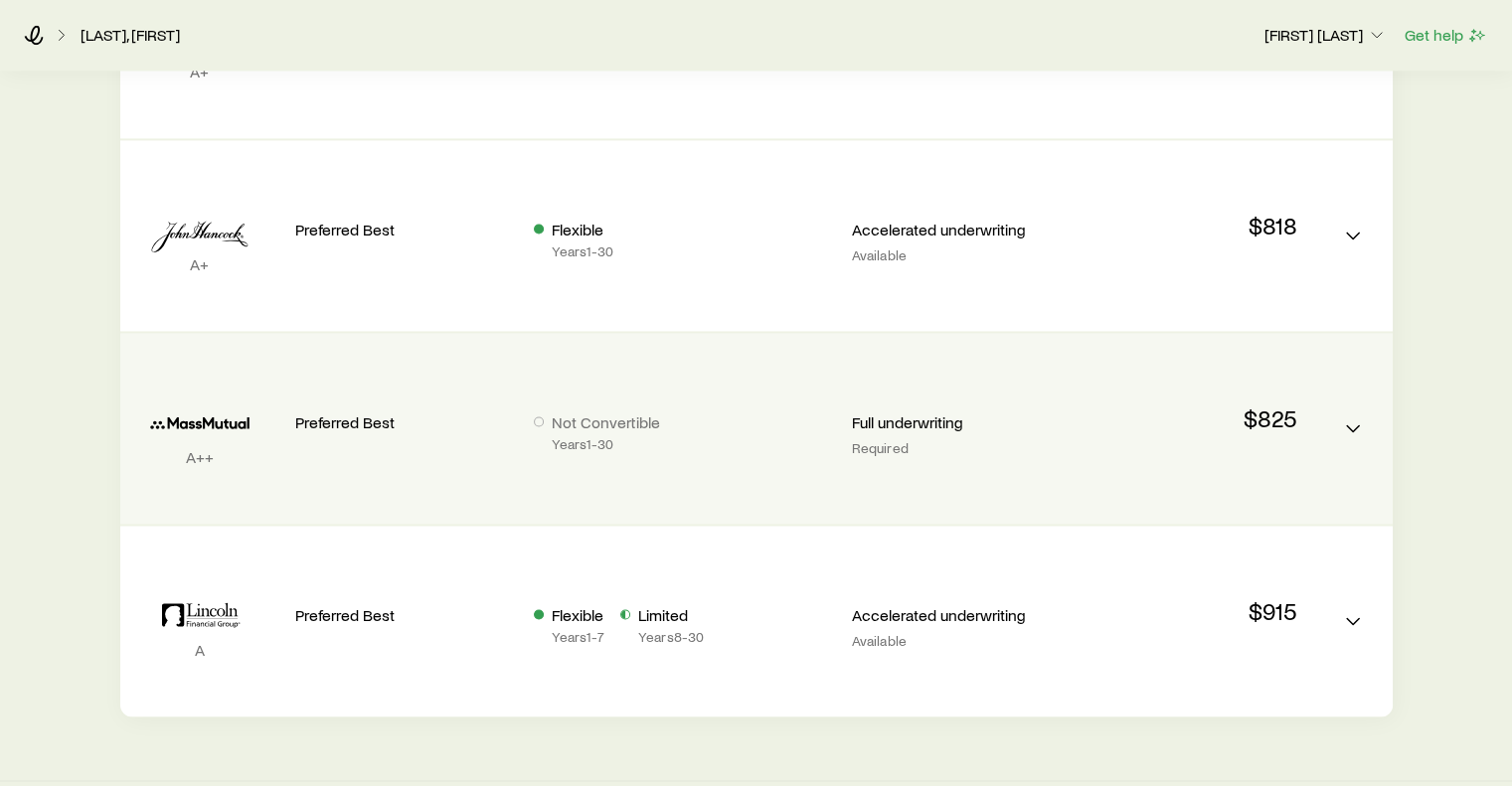 click 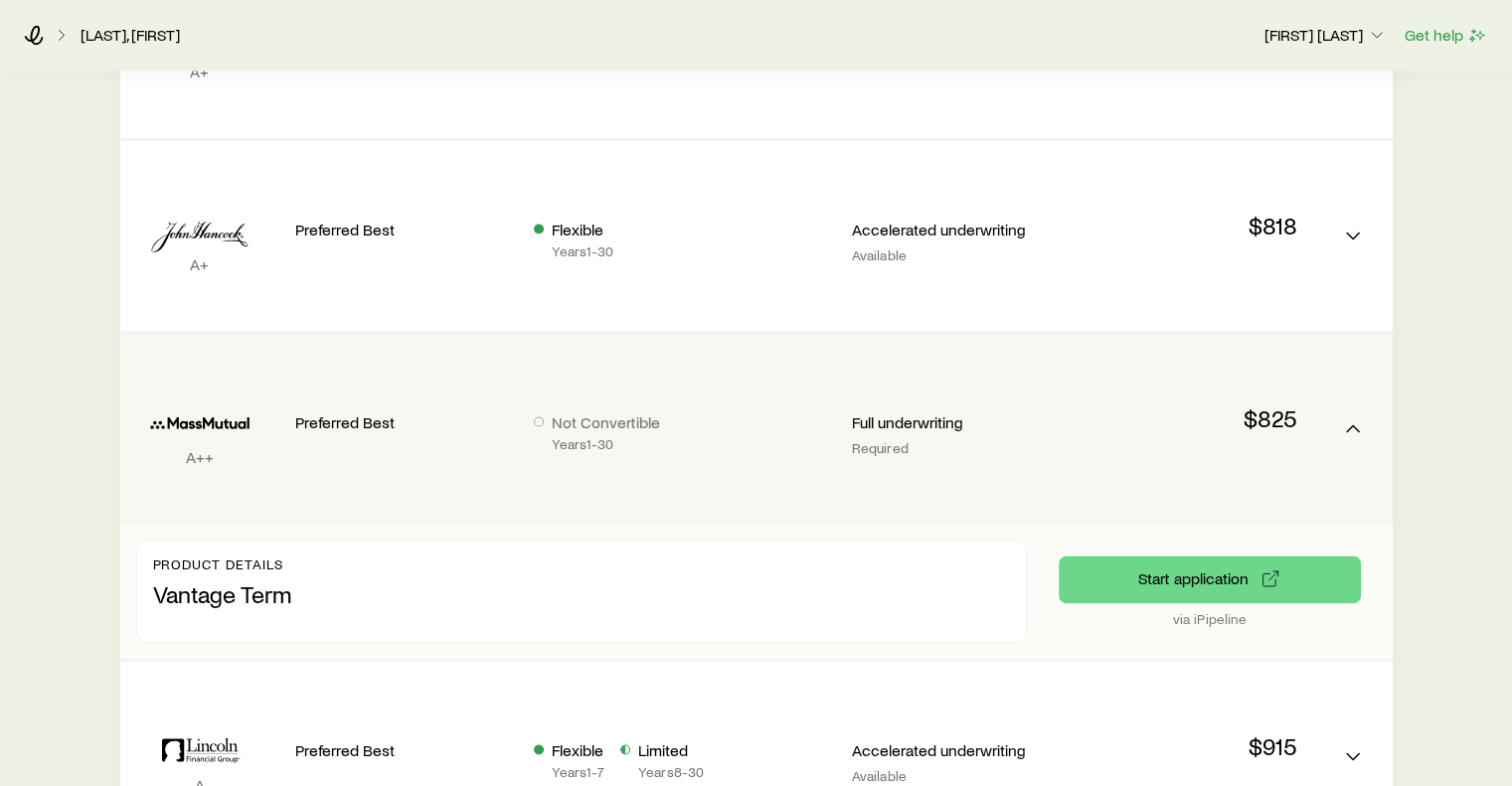 click on "Vantage Term" at bounding box center (582, 594) 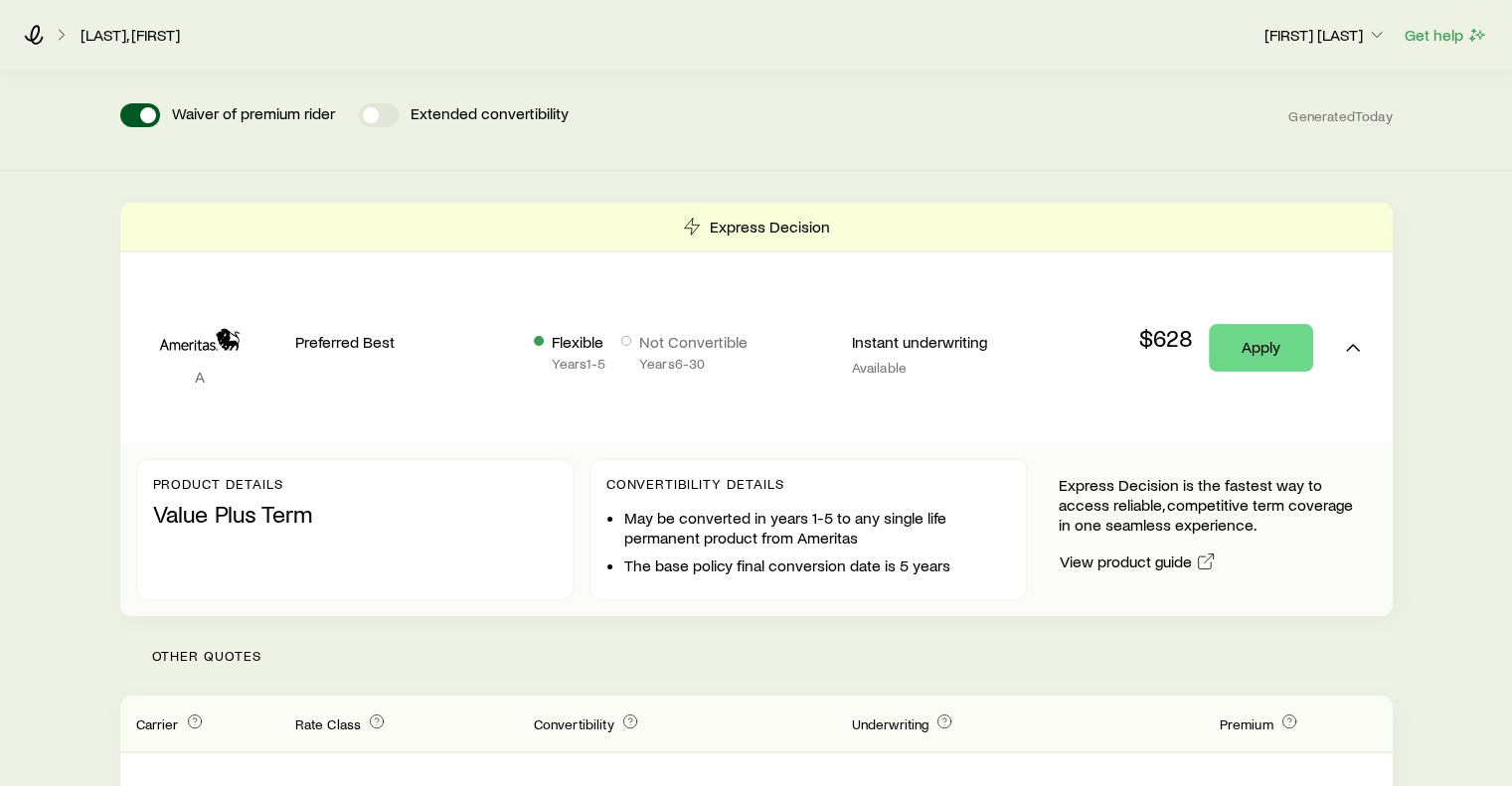 scroll, scrollTop: 0, scrollLeft: 0, axis: both 